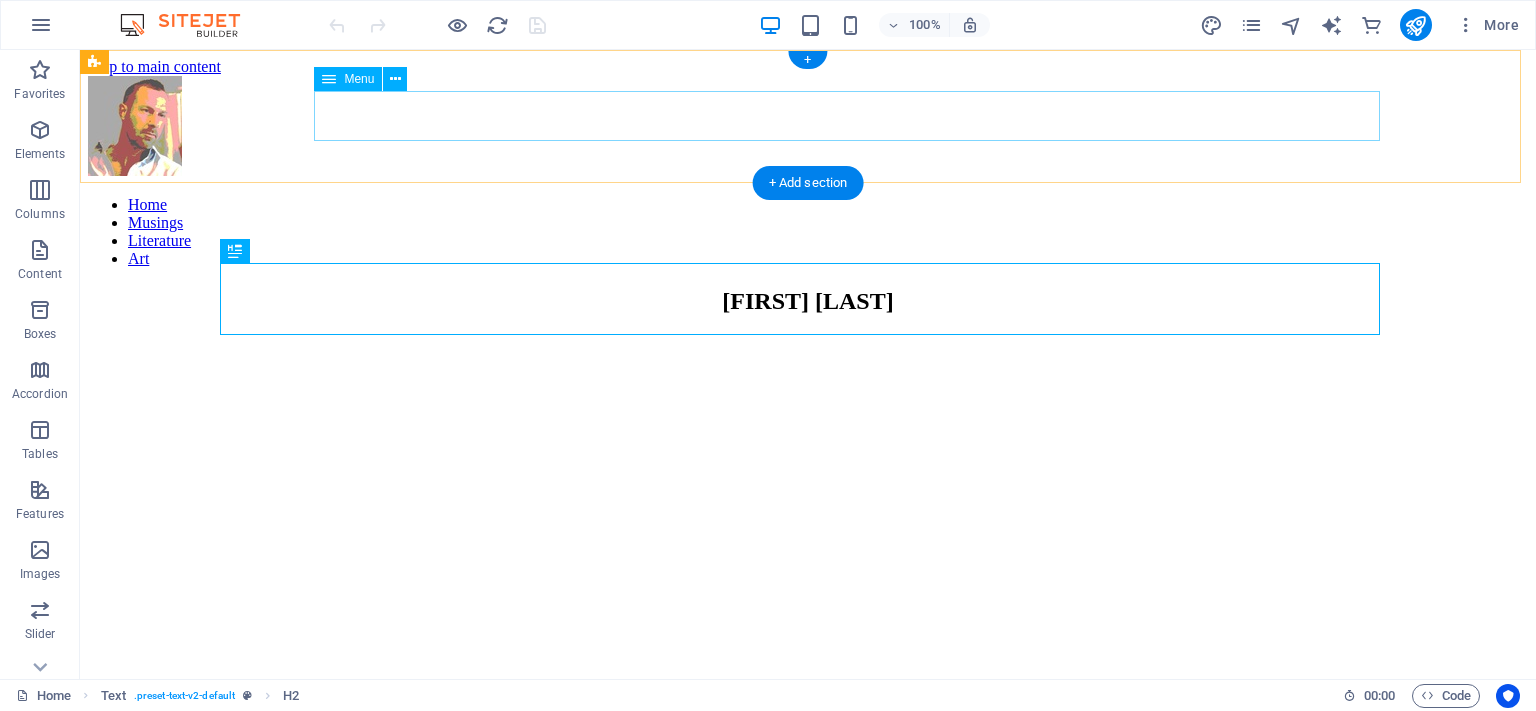 scroll, scrollTop: 0, scrollLeft: 0, axis: both 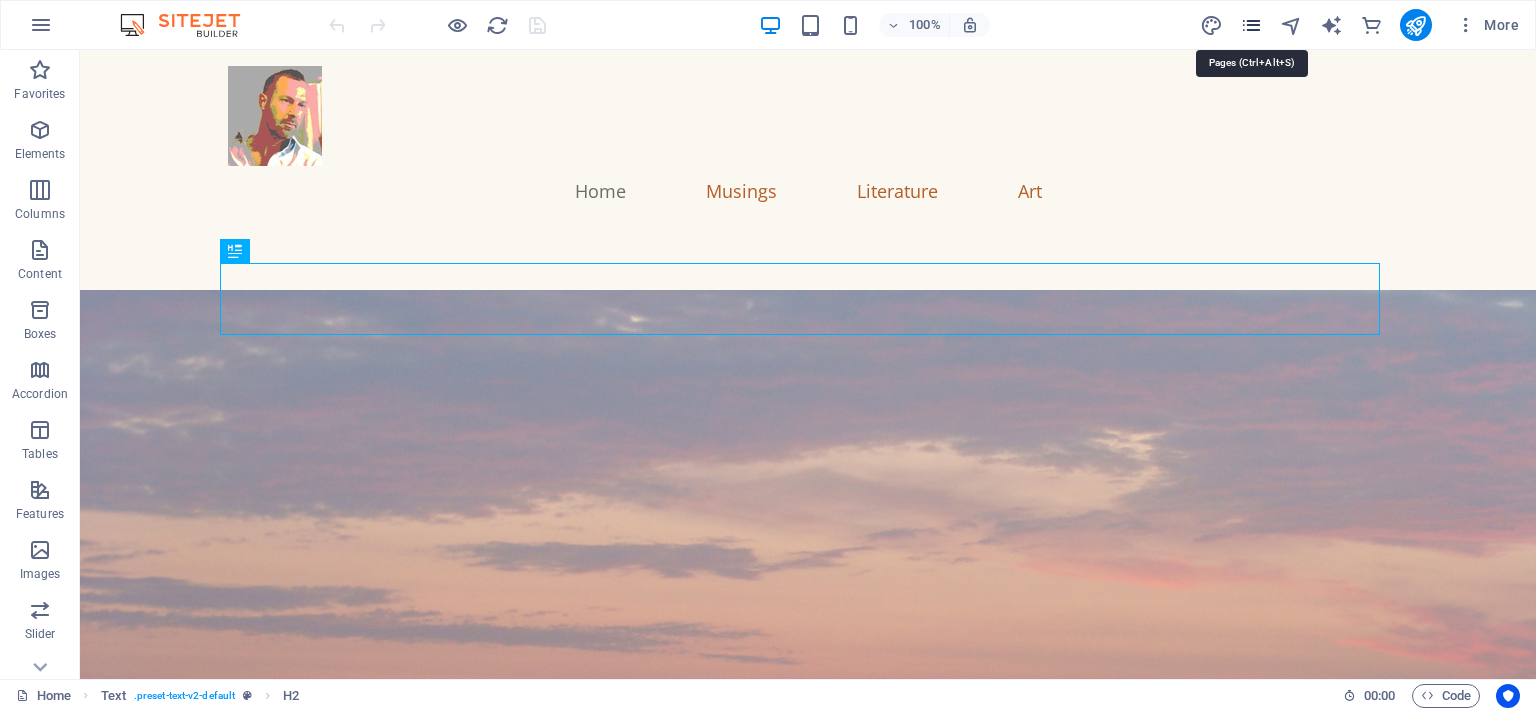 click at bounding box center [1251, 25] 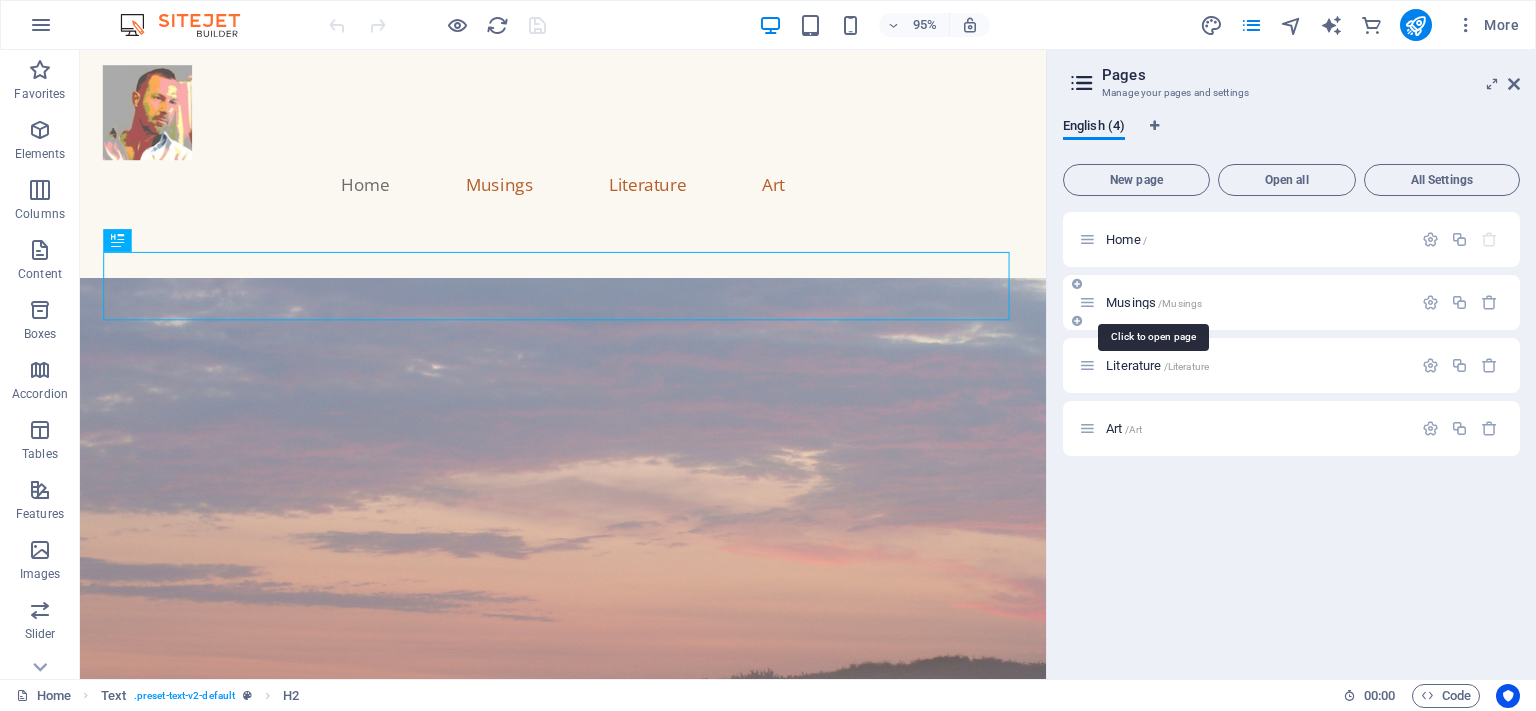 click on "/Musings" at bounding box center [1180, 303] 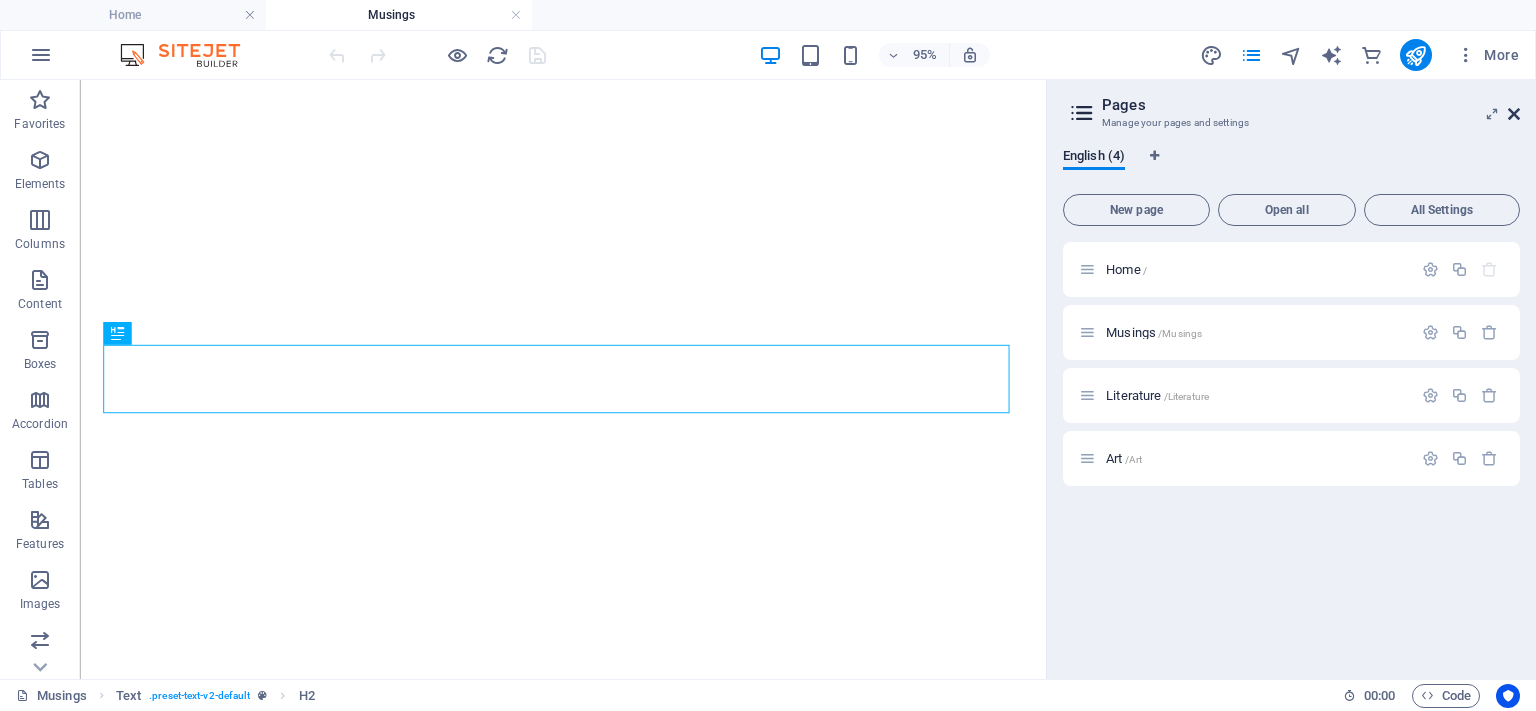 click at bounding box center (1514, 114) 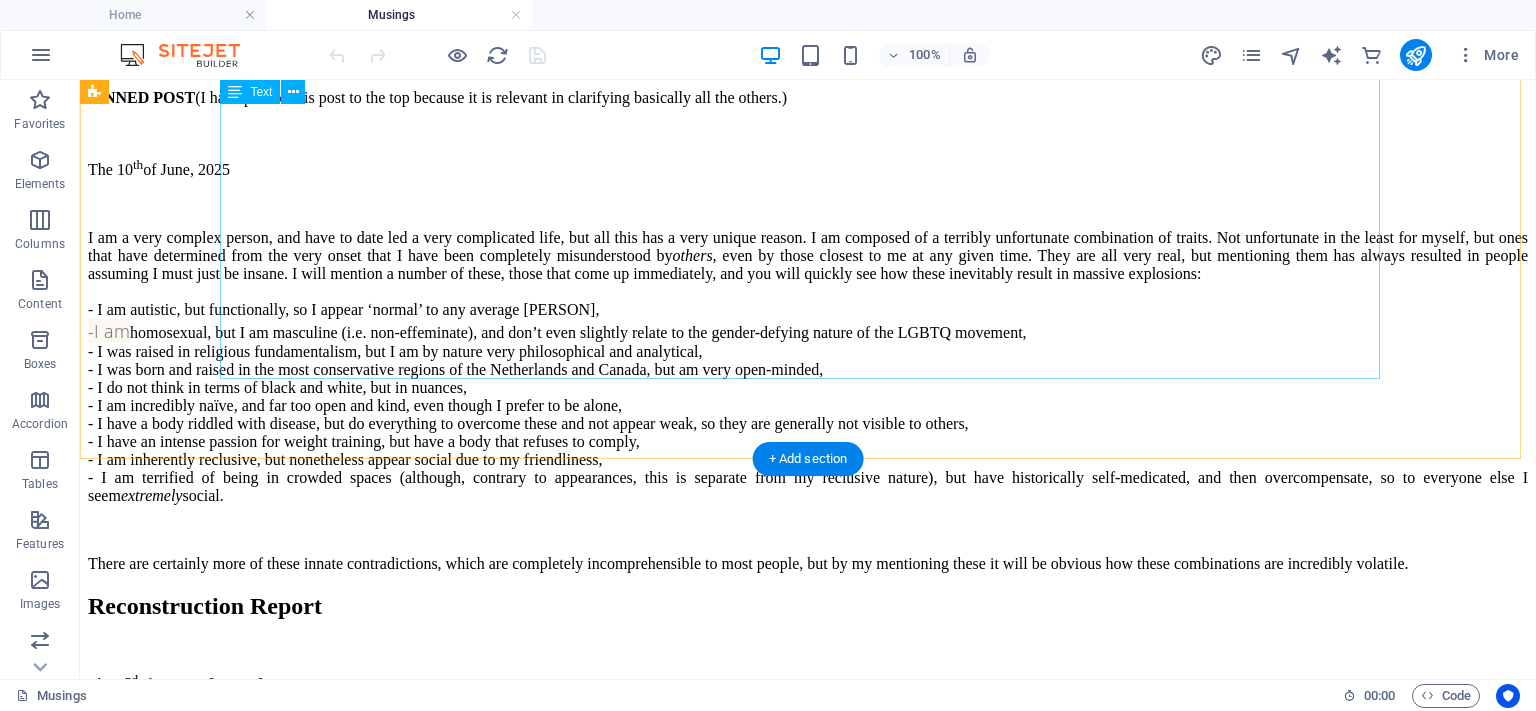 scroll, scrollTop: 1417, scrollLeft: 0, axis: vertical 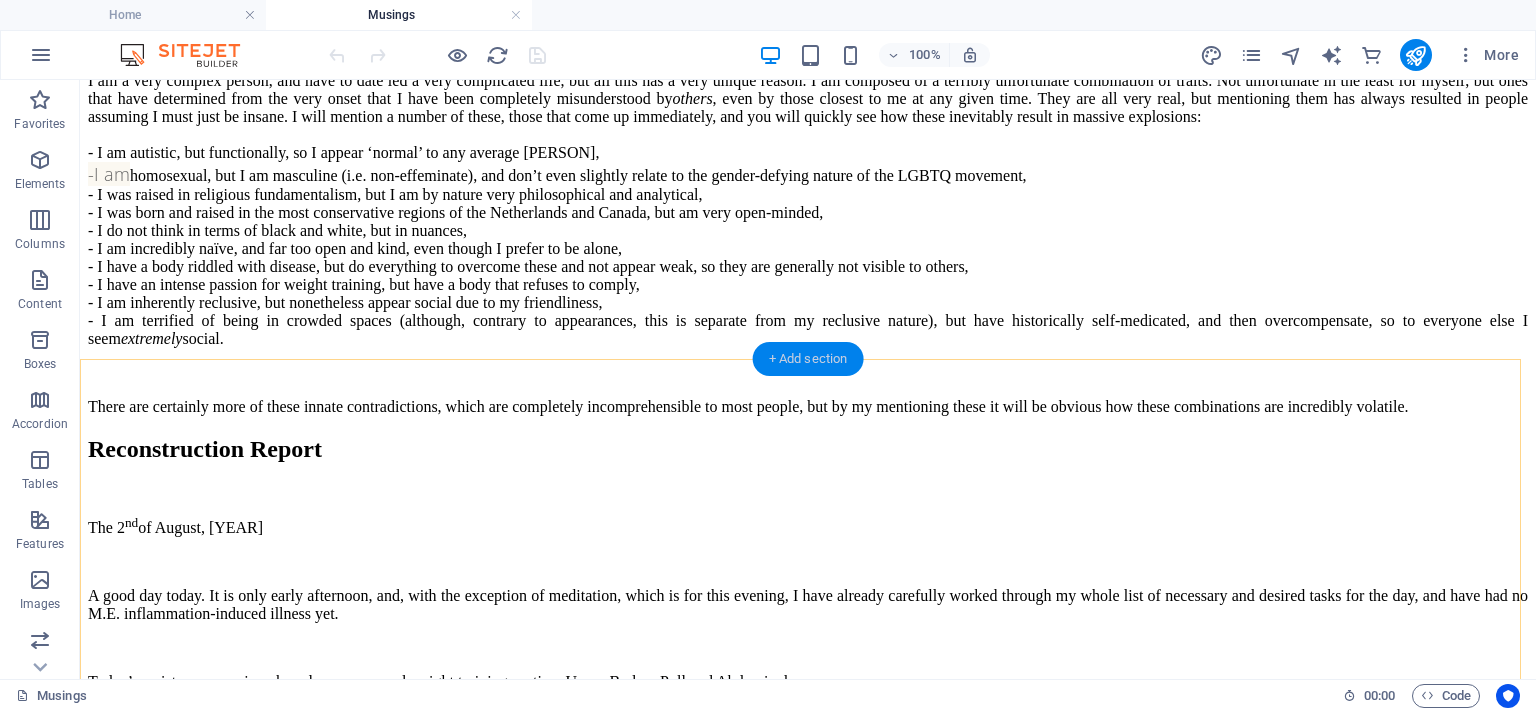 click on "+ Add section" at bounding box center (808, 359) 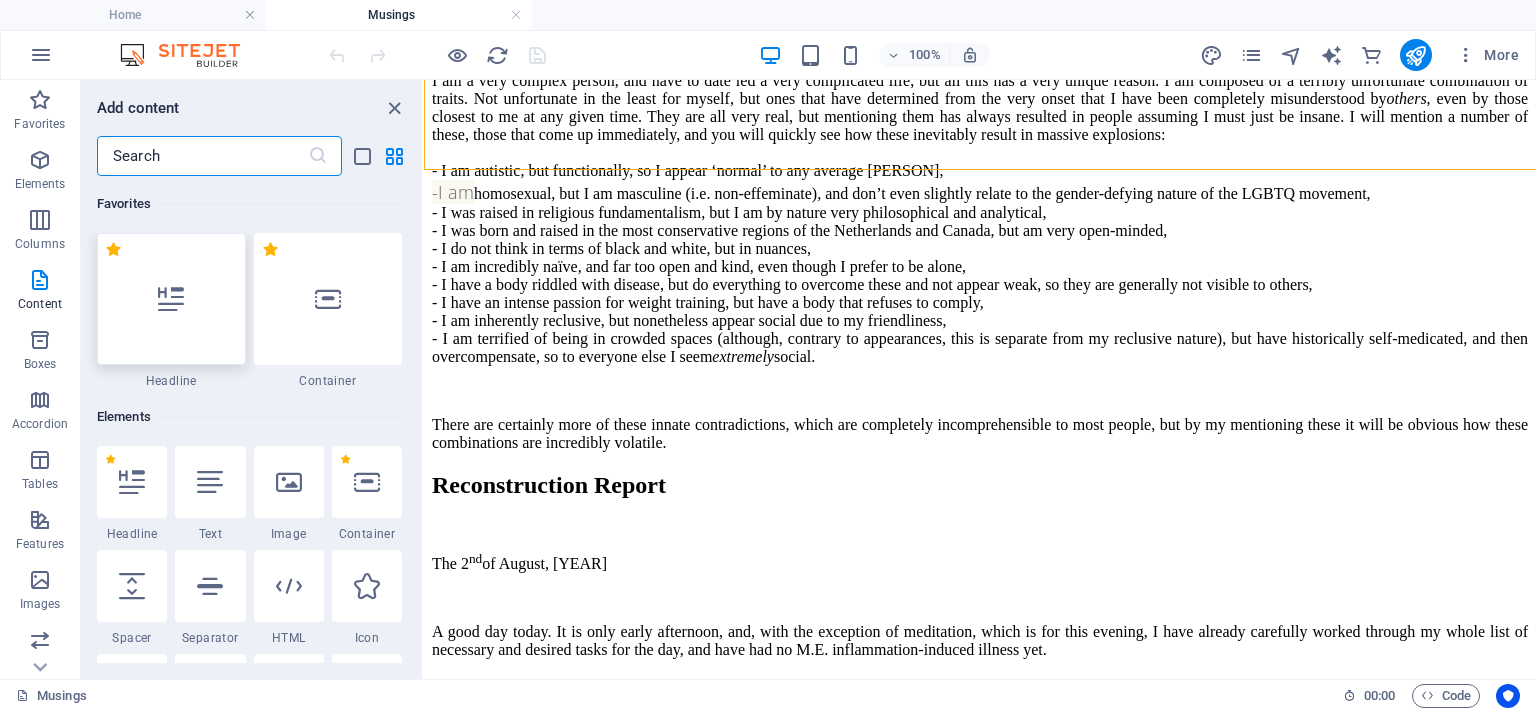 scroll, scrollTop: 1607, scrollLeft: 0, axis: vertical 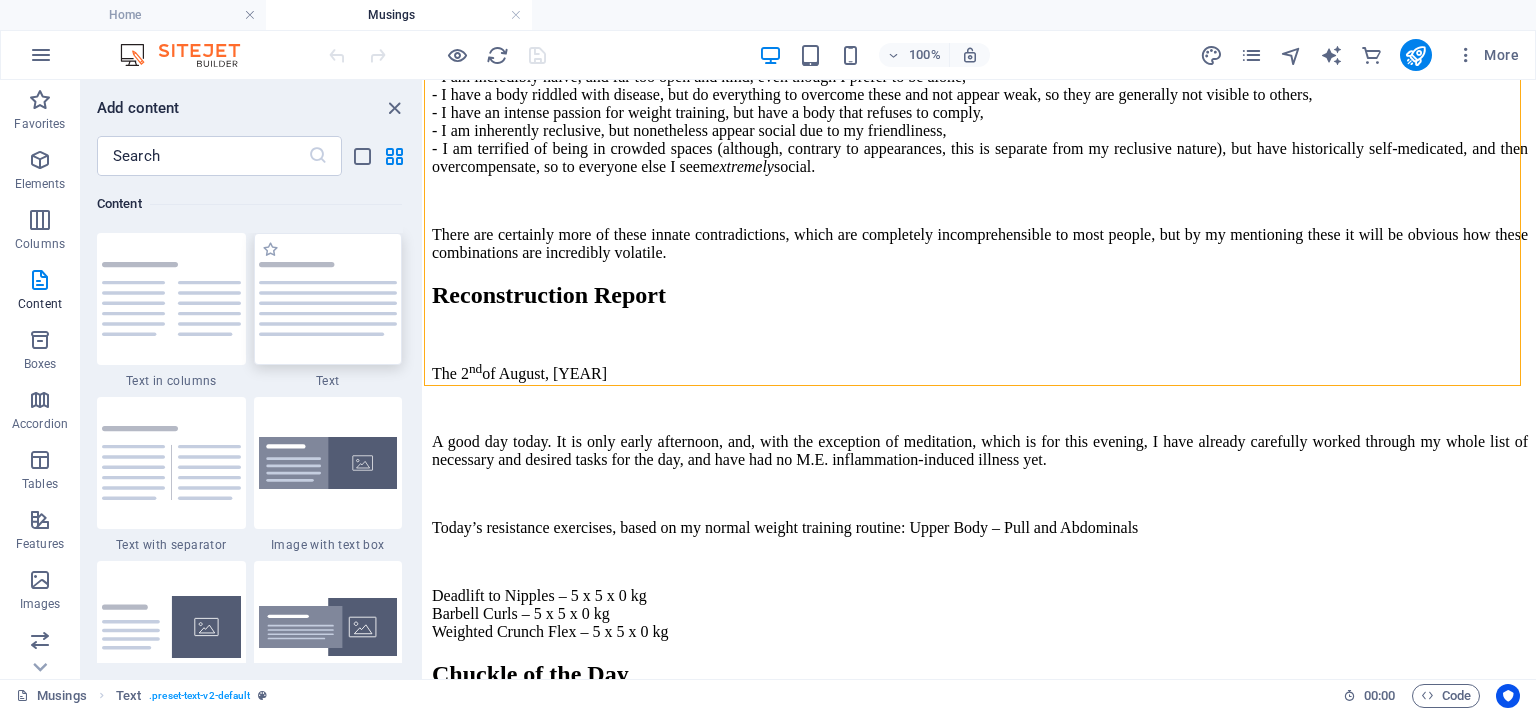 drag, startPoint x: 307, startPoint y: 305, endPoint x: 63, endPoint y: 315, distance: 244.20483 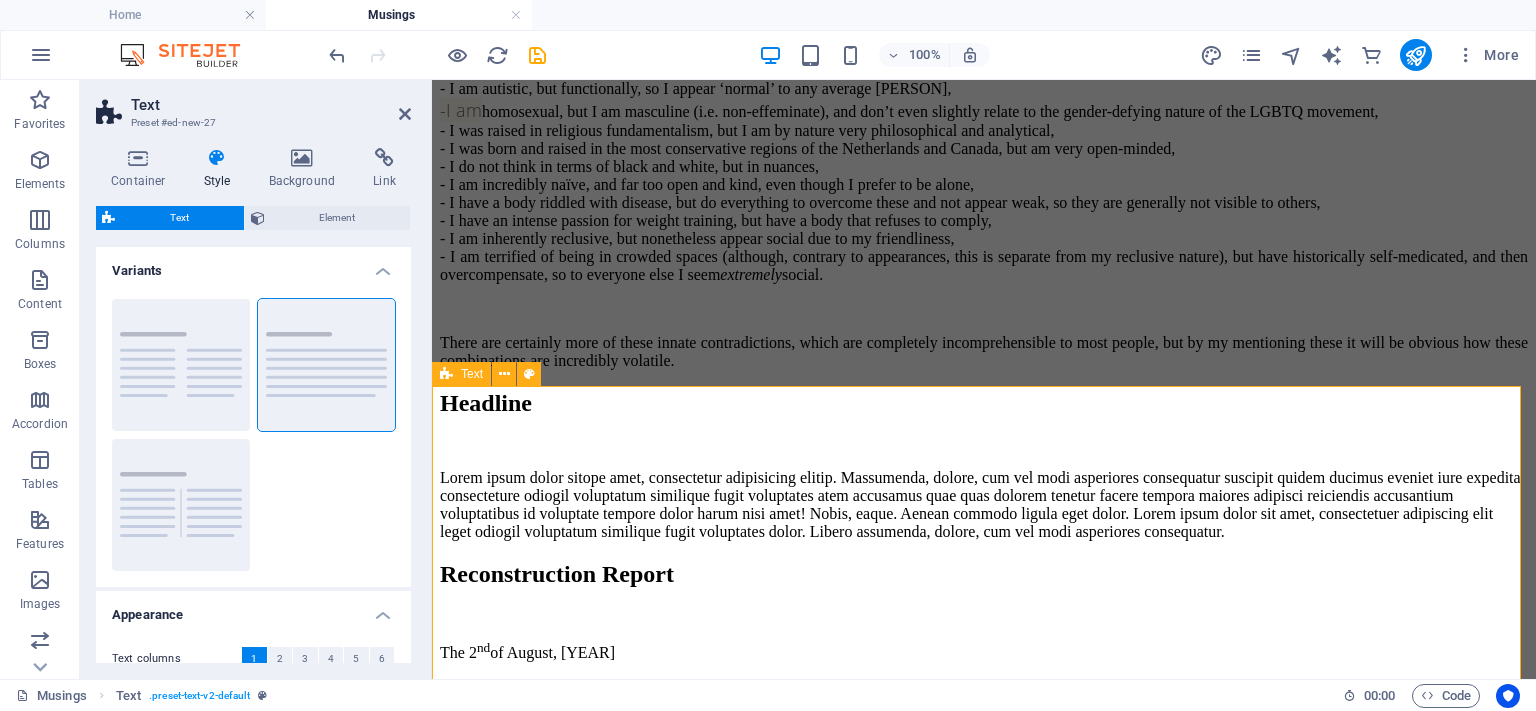 scroll, scrollTop: 1633, scrollLeft: 0, axis: vertical 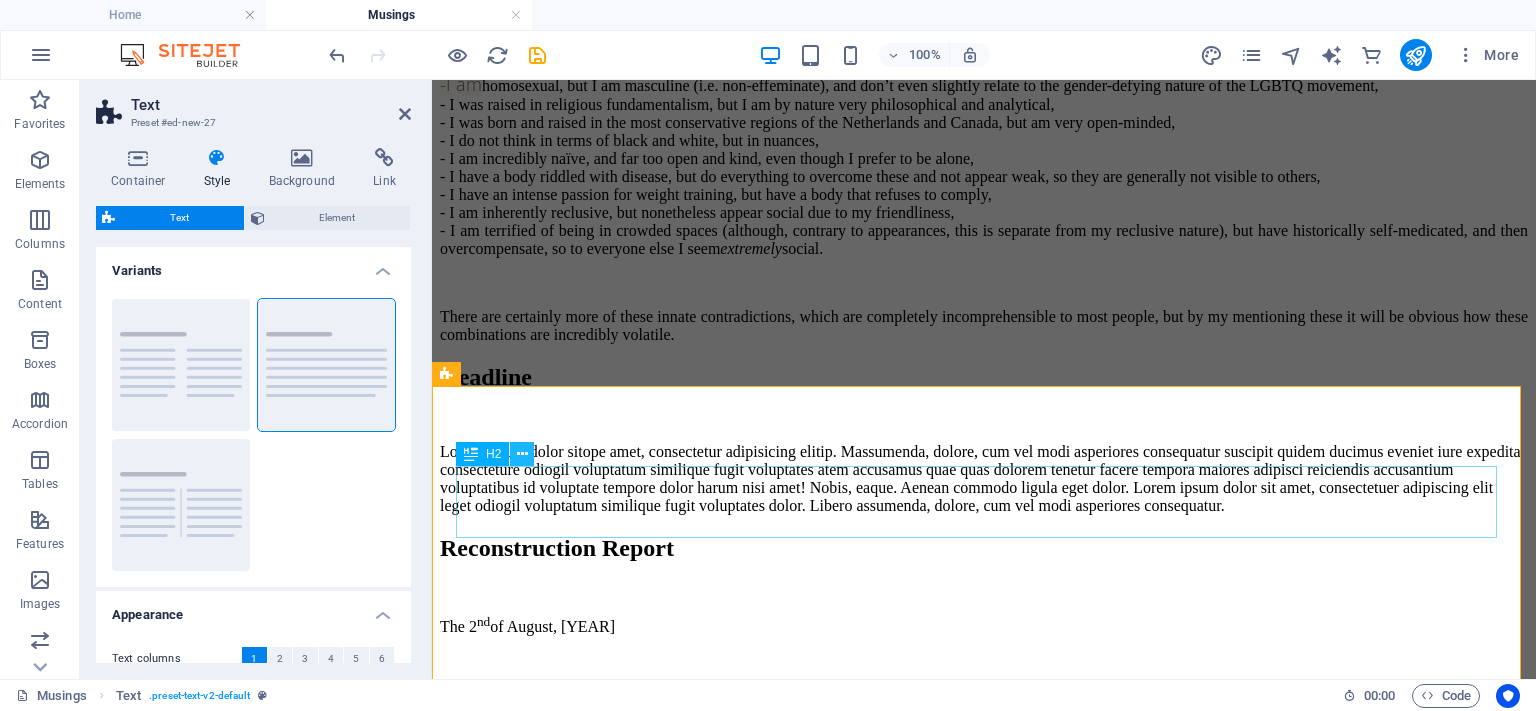 click at bounding box center (522, 454) 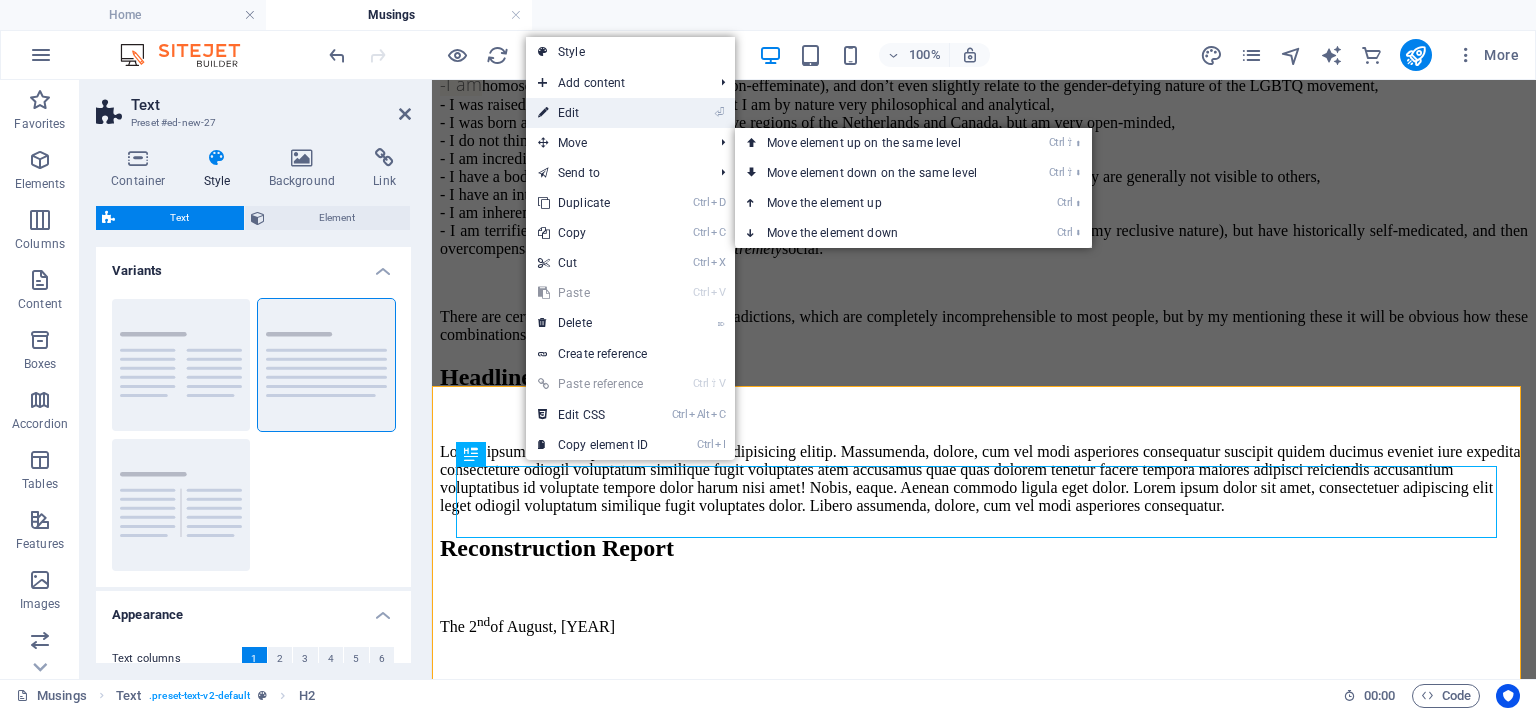 drag, startPoint x: 585, startPoint y: 119, endPoint x: 464, endPoint y: 66, distance: 132.09845 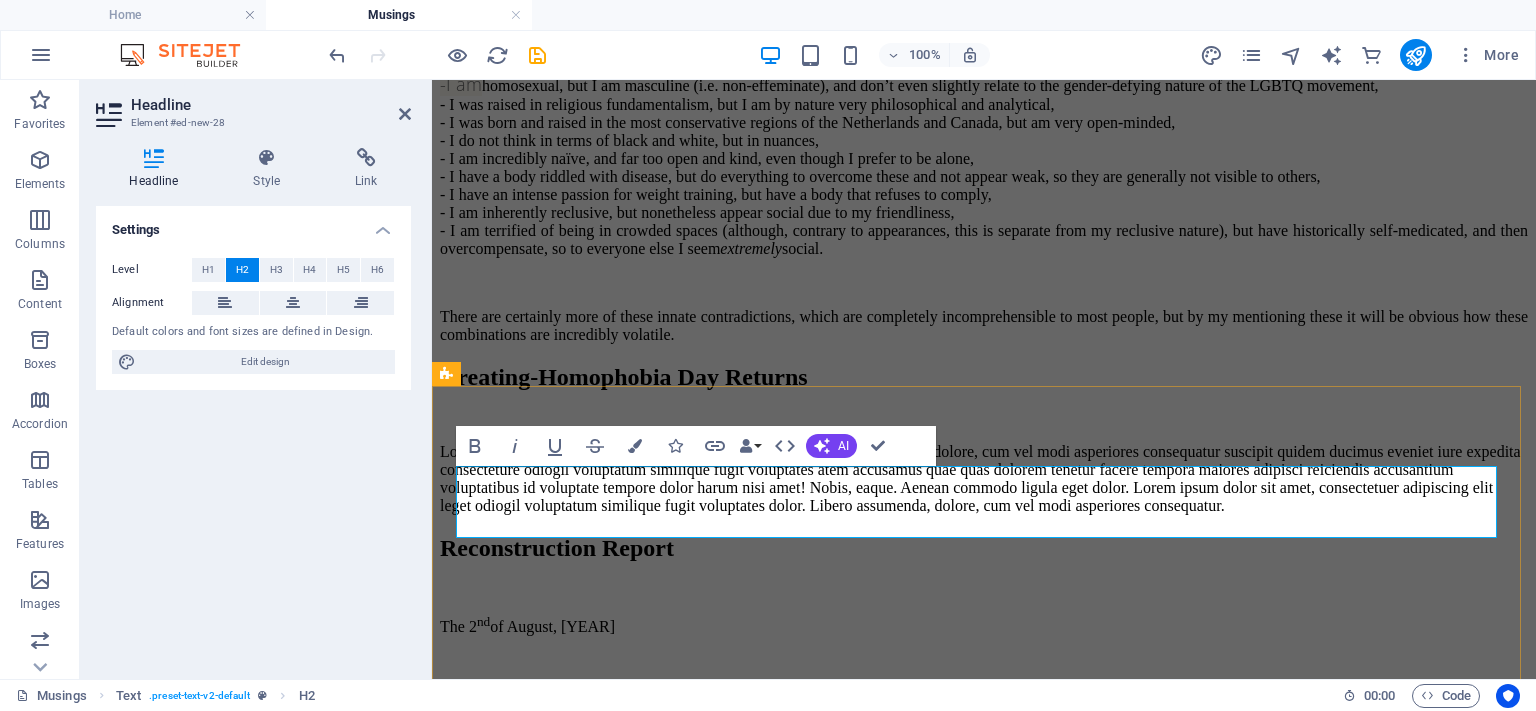 click on "Creating-Homophobia Day Returns" at bounding box center [984, 377] 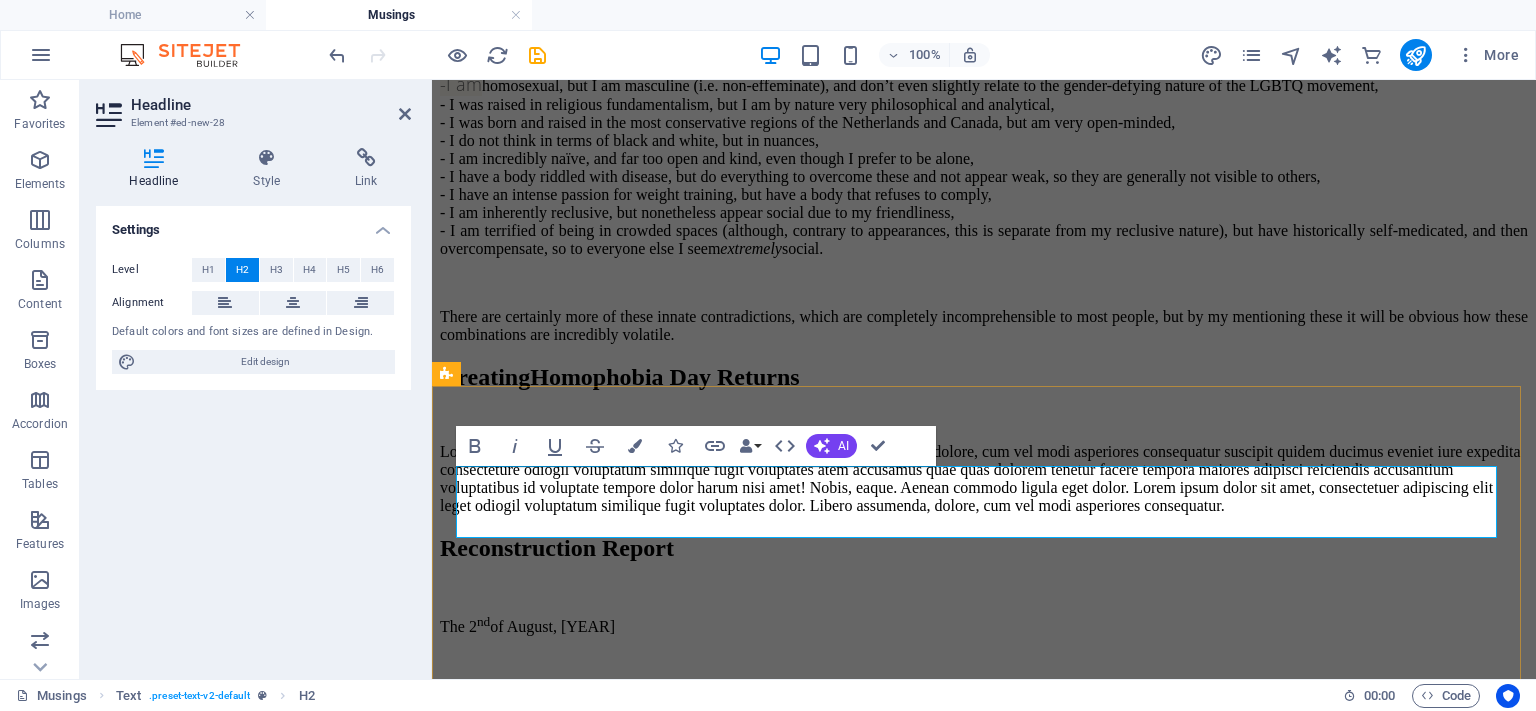 type 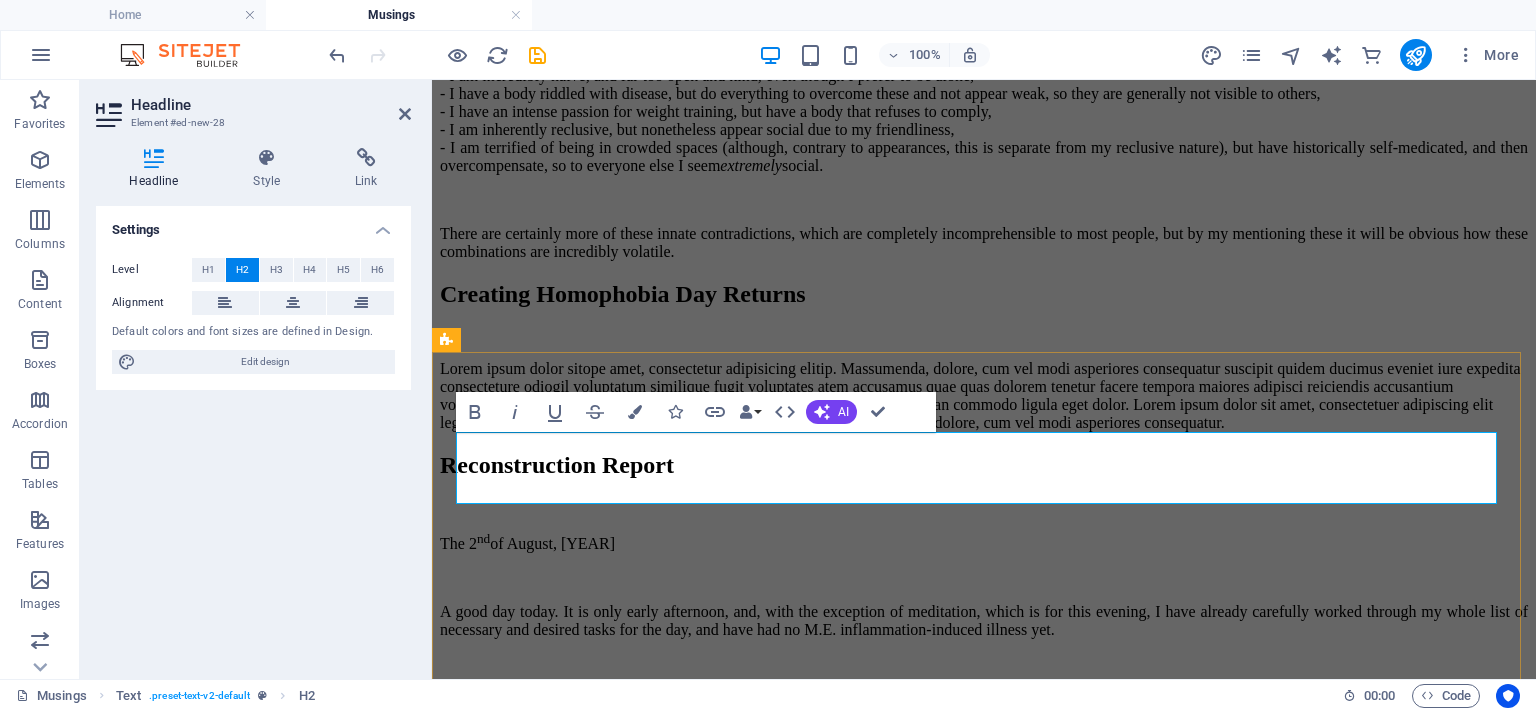 scroll, scrollTop: 1733, scrollLeft: 0, axis: vertical 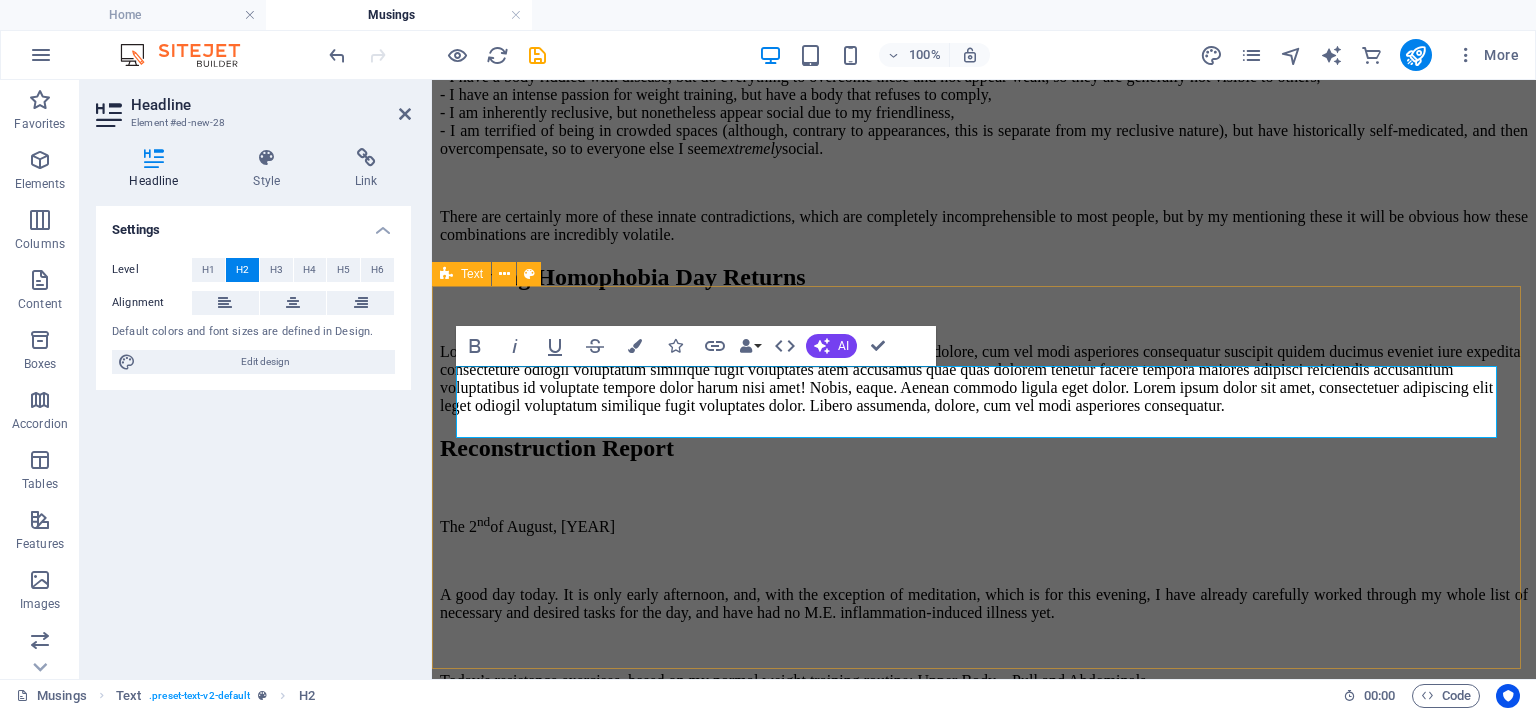click on "Creating Homophobia Day Returns Lorem ipsum dolor sitope amet, consectetur adipisicing elitip. Massumenda, dolore, cum vel modi asperiores consequatur suscipit quidem ducimus eveniet iure expedita consecteture odiogil voluptatum similique fugit voluptates atem accusamus quae quas dolorem tenetur facere tempora maiores adipisci reiciendis accusantium voluptatibus id voluptate tempore dolor harum nisi amet! Nobis, eaque. Aenean commodo ligula eget dolor. Lorem ipsum dolor sit amet, consectetuer adipiscing elit leget odiogil voluptatum similique fugit voluptates dolor. Libero assumenda, dolore, cum vel modi asperiores consequatur." at bounding box center [984, 339] 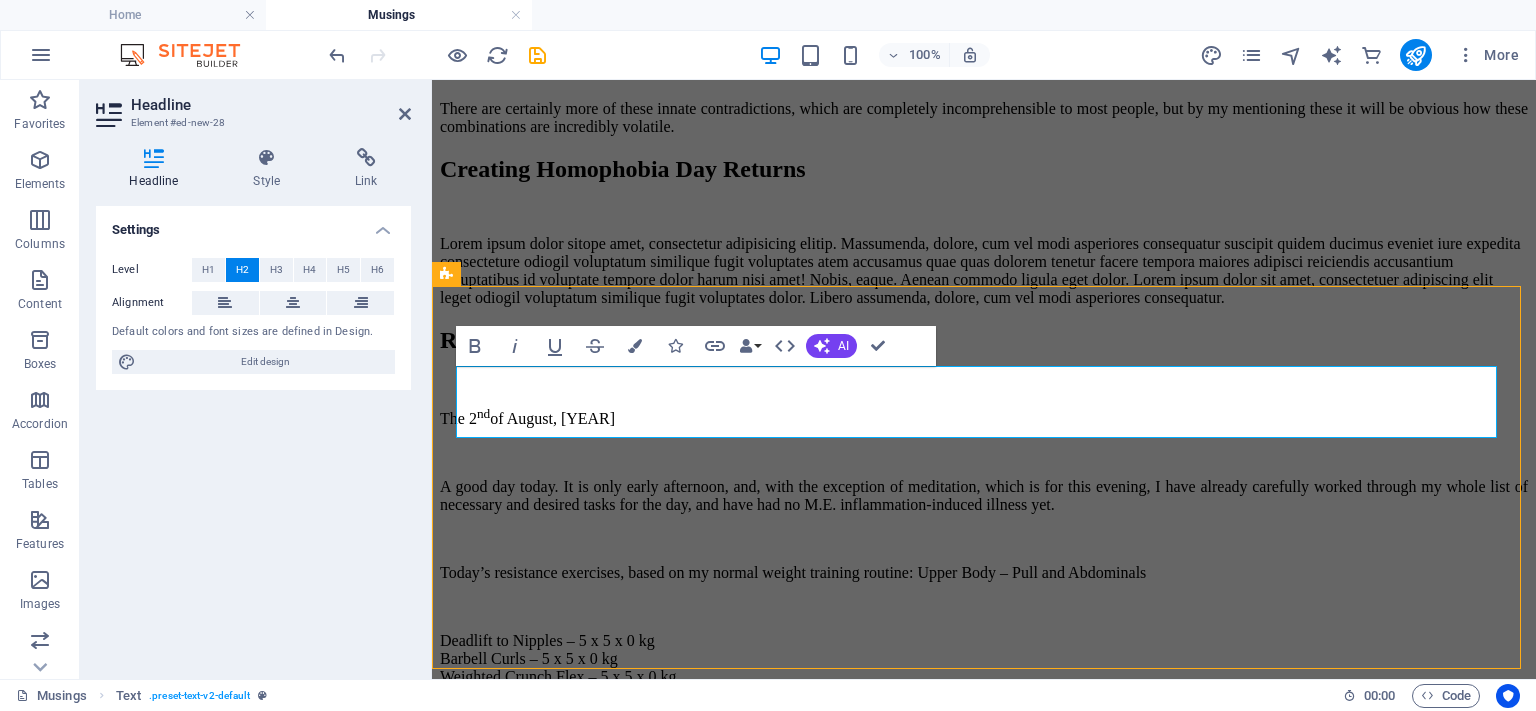 scroll, scrollTop: 1491, scrollLeft: 0, axis: vertical 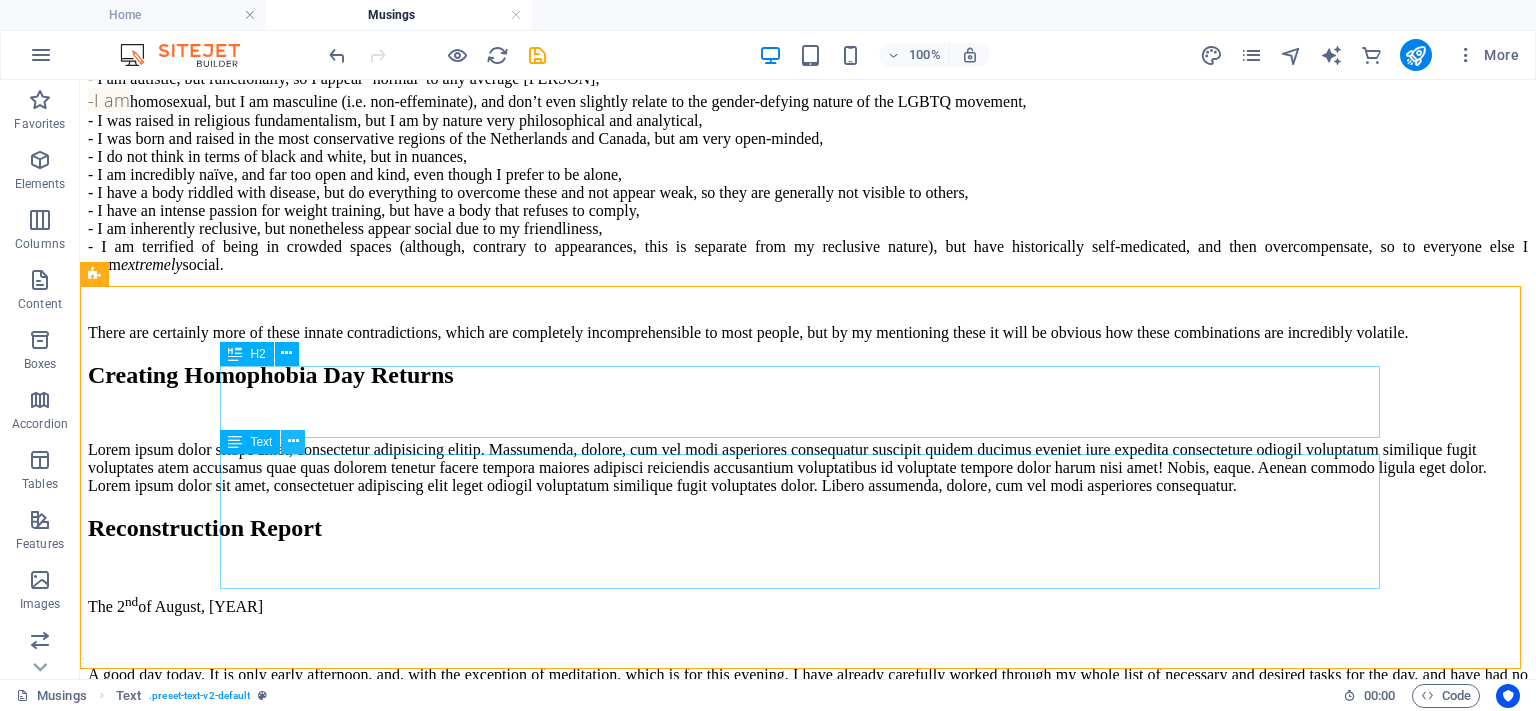 click at bounding box center [293, 442] 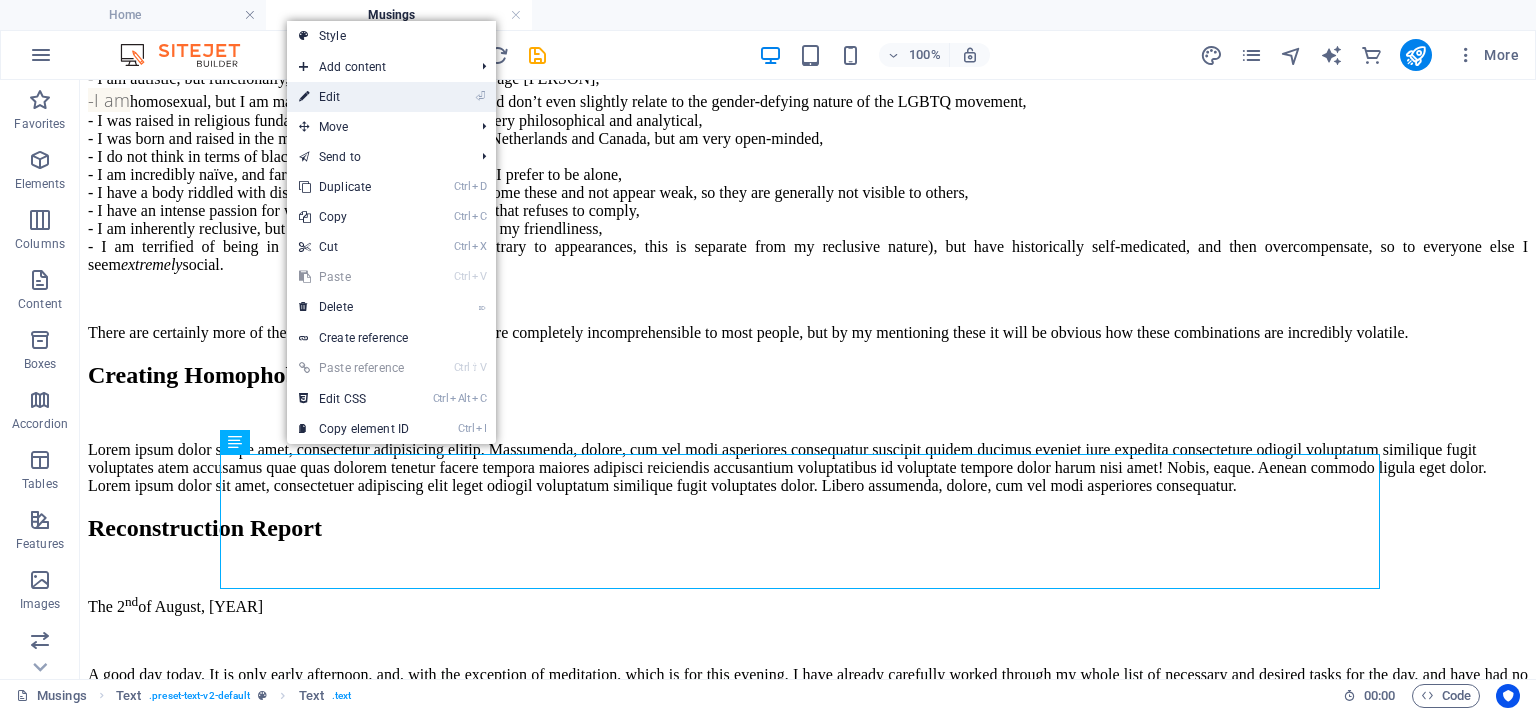 click on "⏎  Edit" at bounding box center (354, 97) 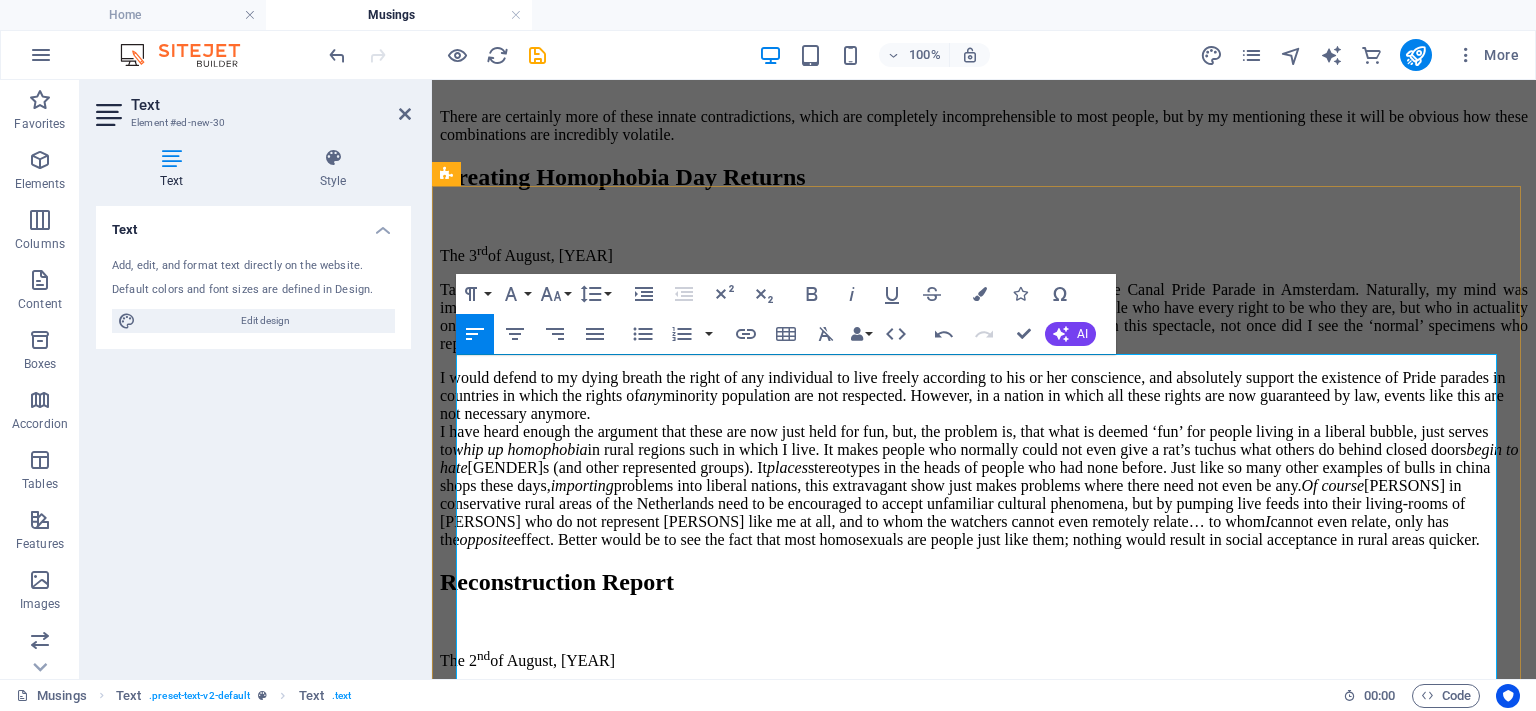 scroll, scrollTop: 2033, scrollLeft: 0, axis: vertical 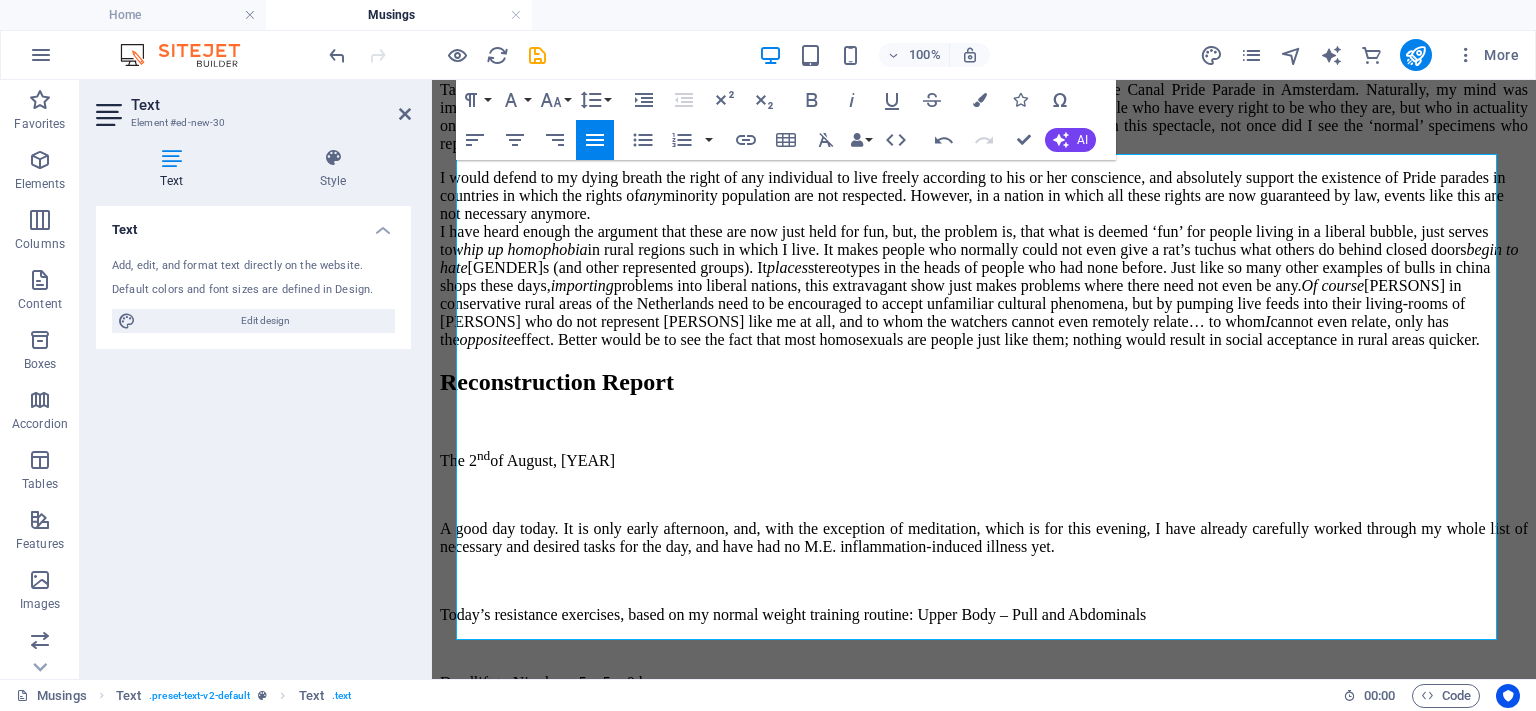 drag, startPoint x: 600, startPoint y: 130, endPoint x: 259, endPoint y: 82, distance: 344.36172 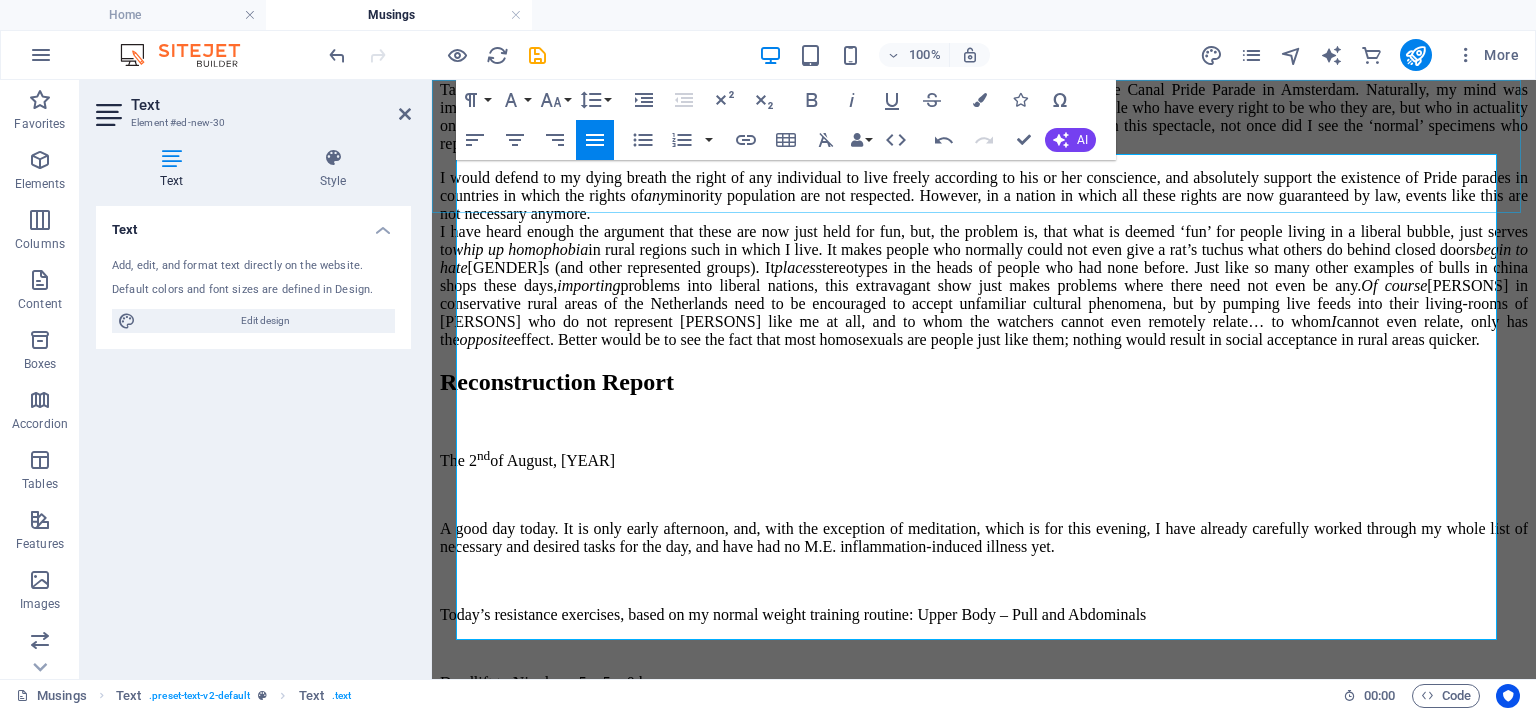 click on "Home Musings Literature Art" at bounding box center [984, -1831] 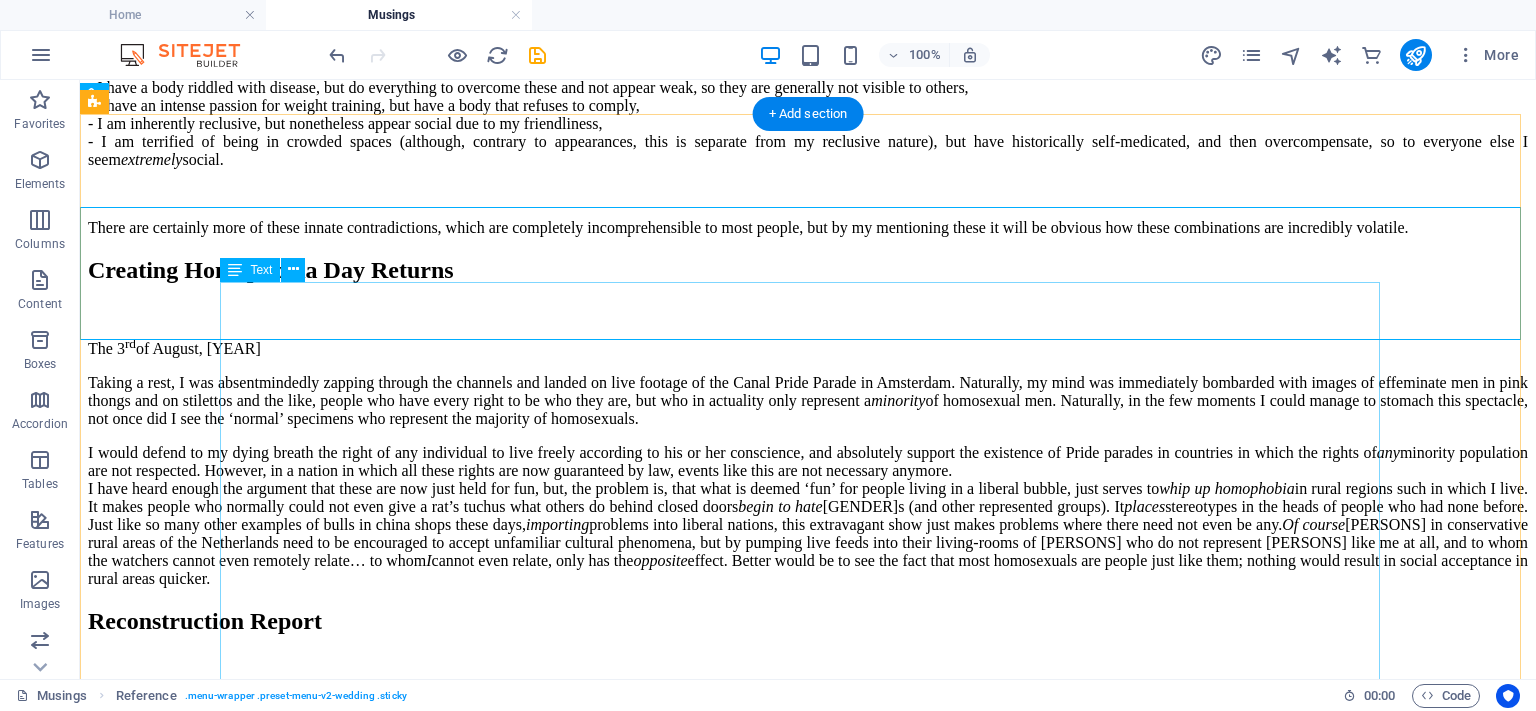 scroll, scrollTop: 1490, scrollLeft: 0, axis: vertical 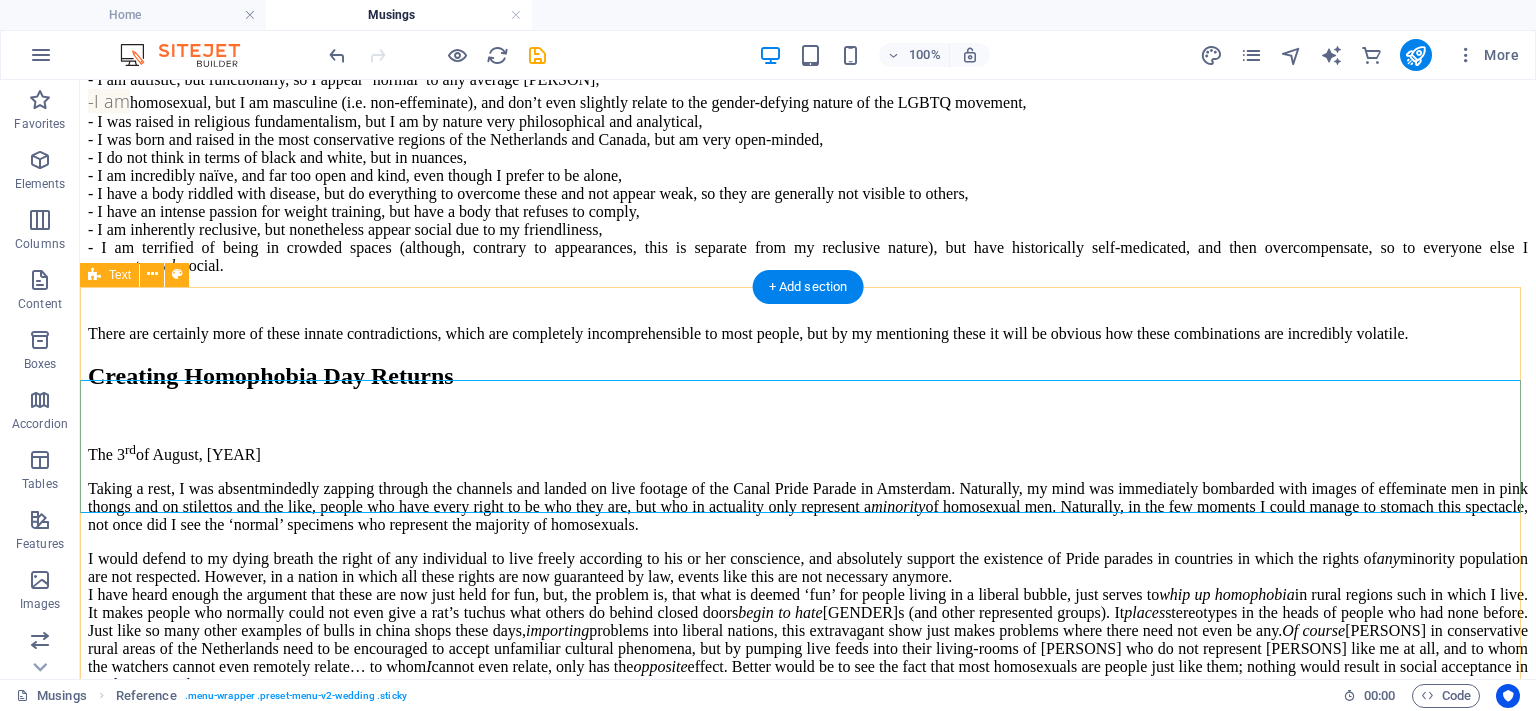 click on "Creating Homophobia Day Returns The 3 rd of August, 2025 Taking a rest, I was absentmindedly zapping through the channels and landed on live footage of the Canal Pride Parade in Amsterdam. Naturally, my mind was immediately bombarded with images of effeminate men in pink thongs and on stilettos and the like, people who have every right to be who they are, but who in actuality only represent a minority of homosexual men. Naturally, in the few moments I could manage to stomach this spectacle, not once did I see the ‘normal’ specimens who represent the majority of homosexuals. I would defend to my dying breath the right of any individual to live freely according to his or her conscience, and absolutely support the existence of Pride parades in countries in which the rights of any minority population are not respected. However, in a nation in which all these rights are now guaranteed by law, events like this are not necessary anymore. whip up homophobia begin to hate places importing Of course I" at bounding box center (808, 528) 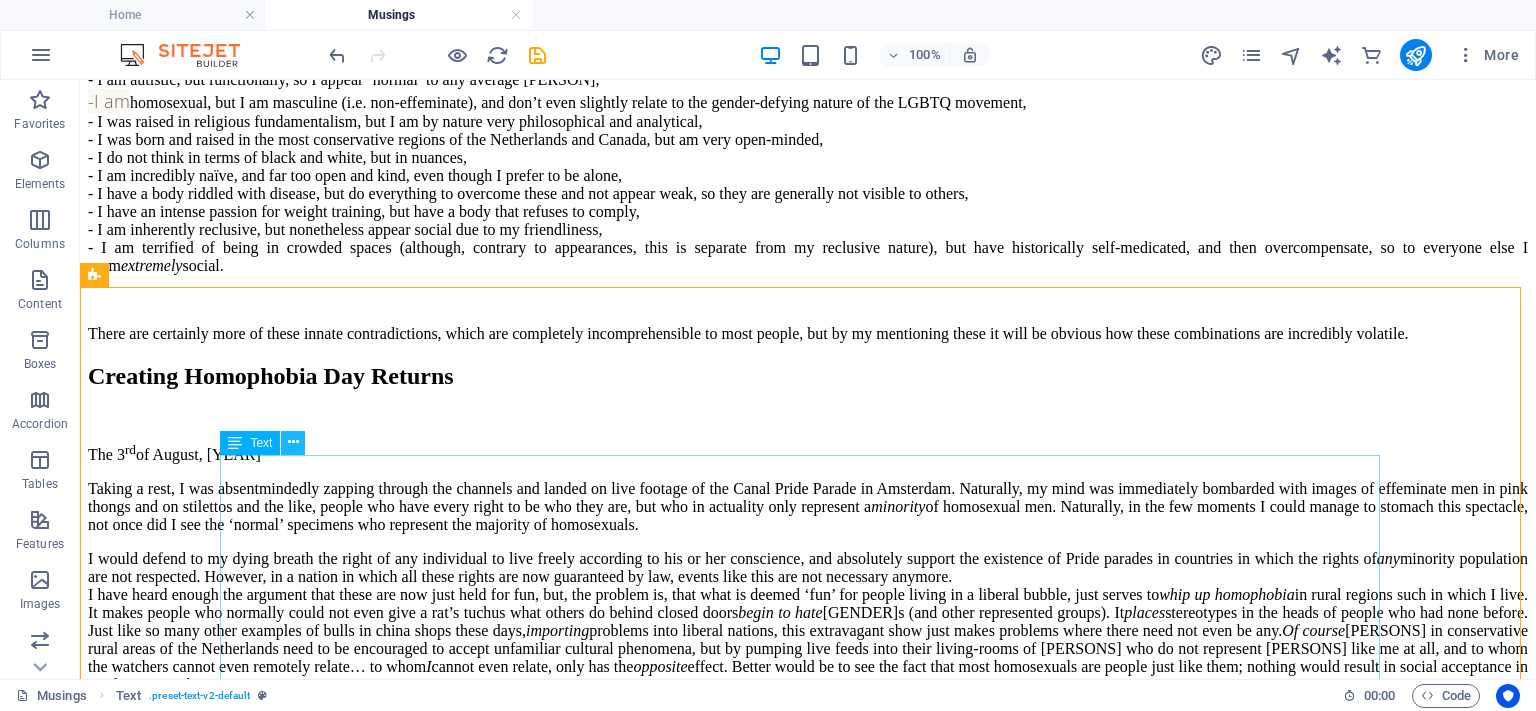 click at bounding box center (293, 442) 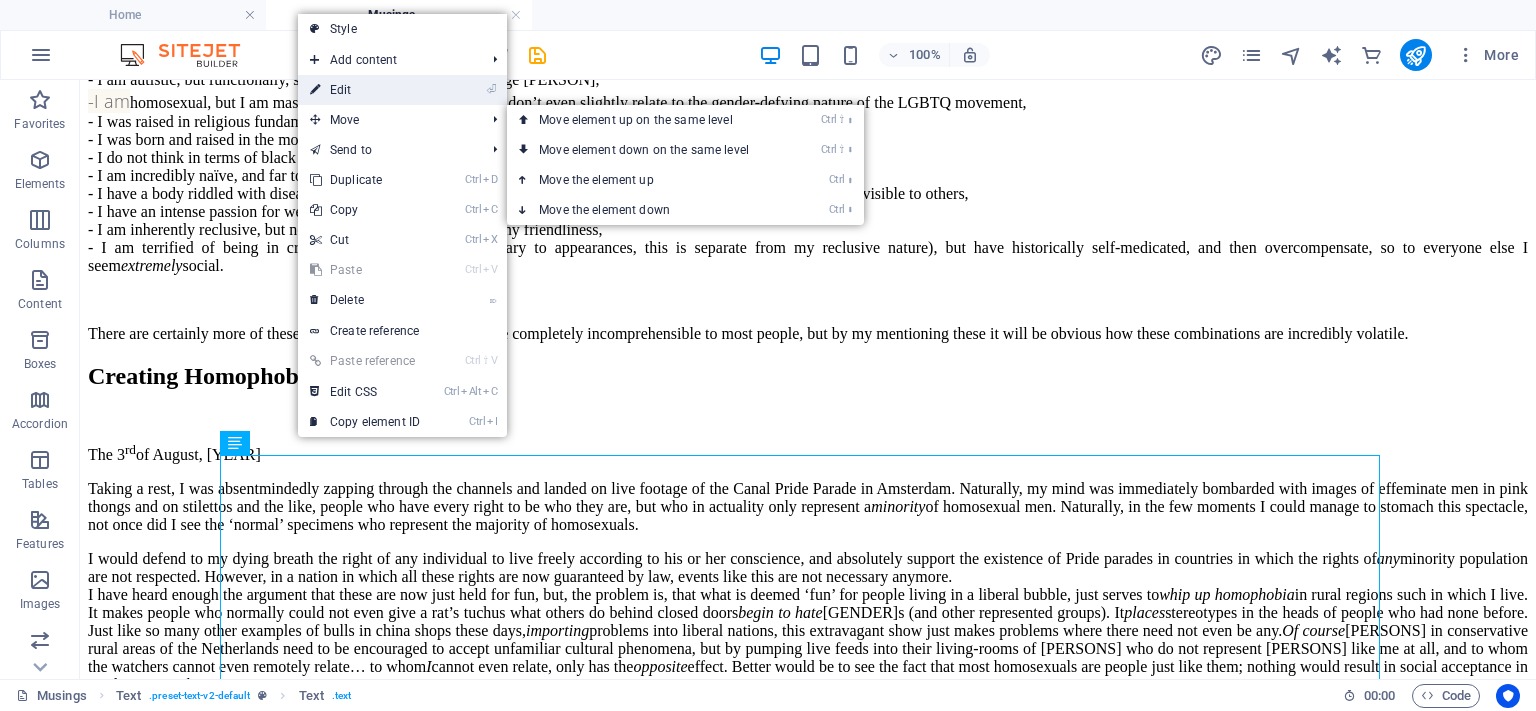 click on "⏎  Edit" at bounding box center (365, 90) 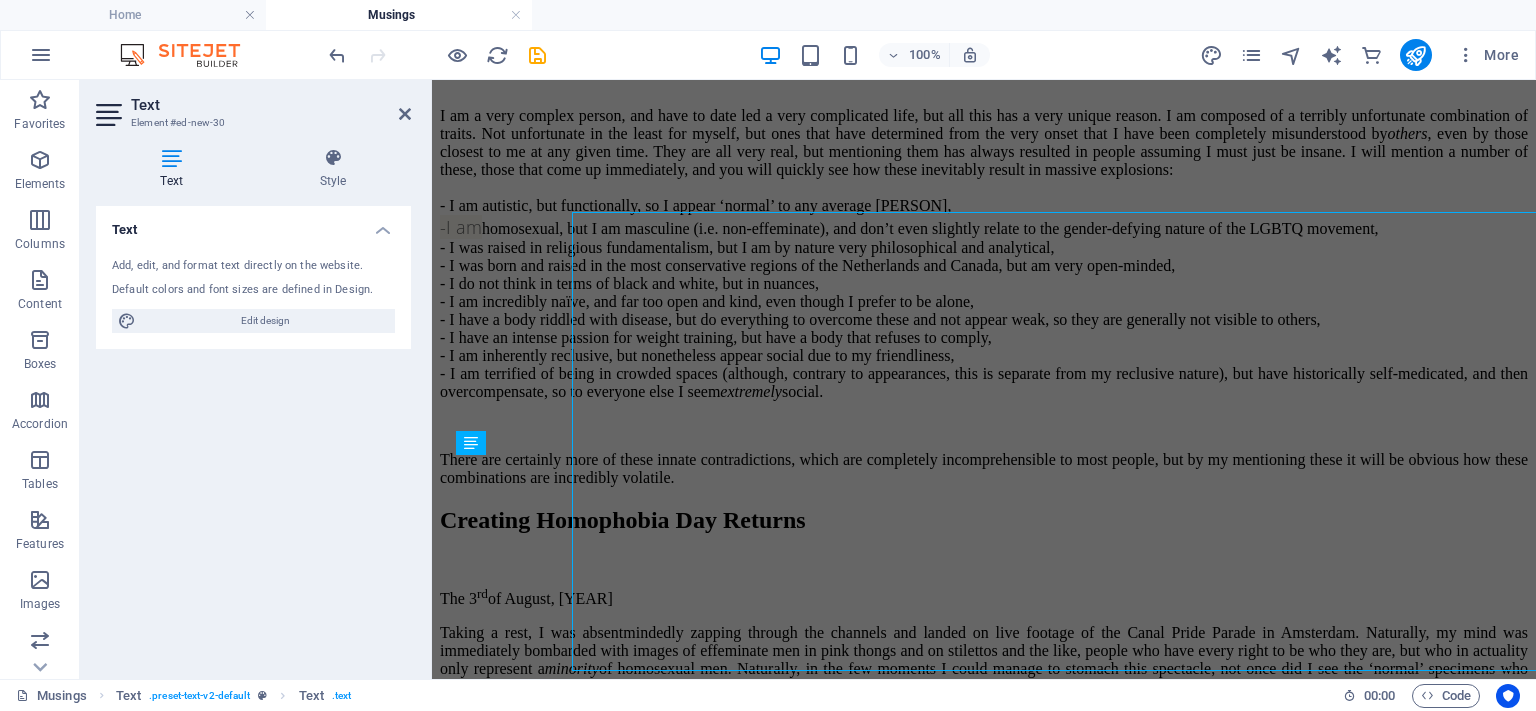 scroll, scrollTop: 1732, scrollLeft: 0, axis: vertical 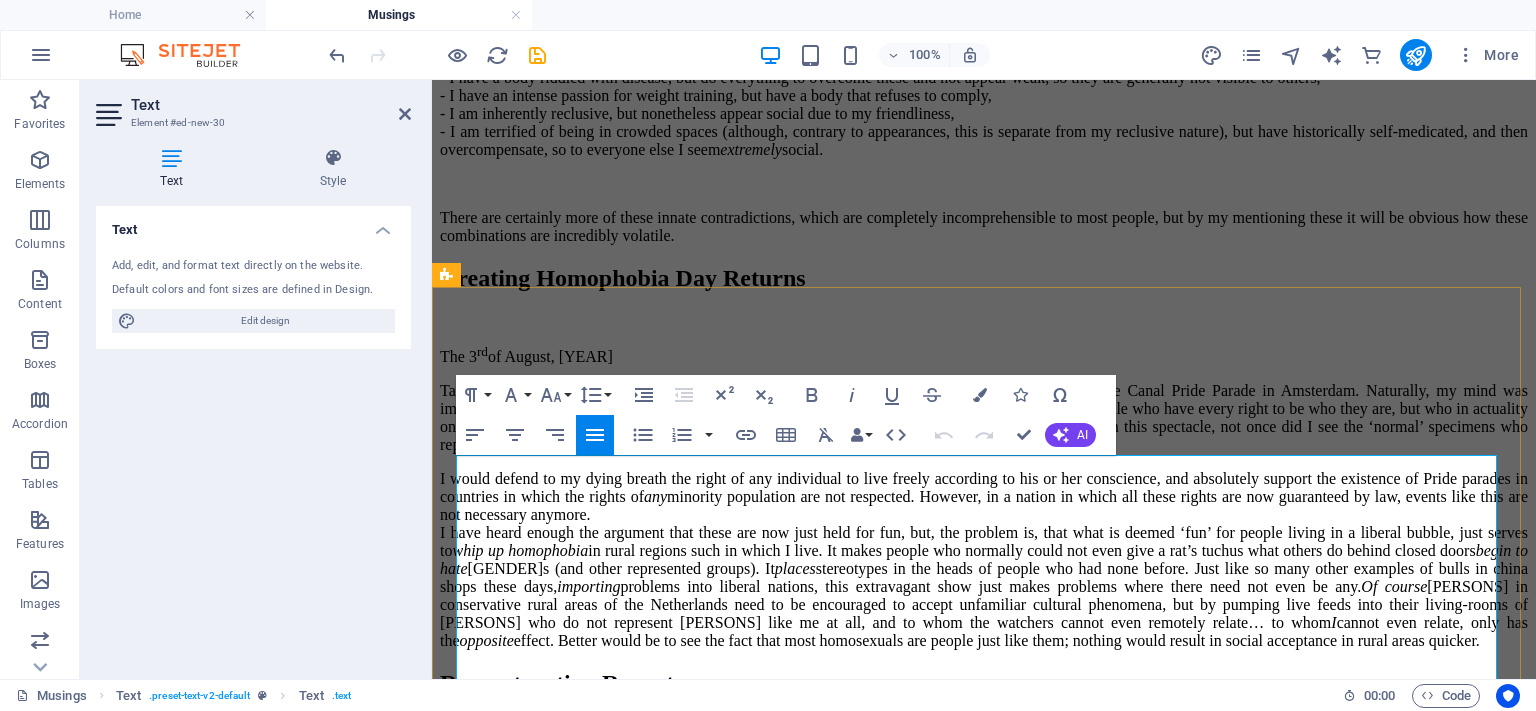 click on "The [DAY] of [MONTH], [YEAR]" at bounding box center [984, 355] 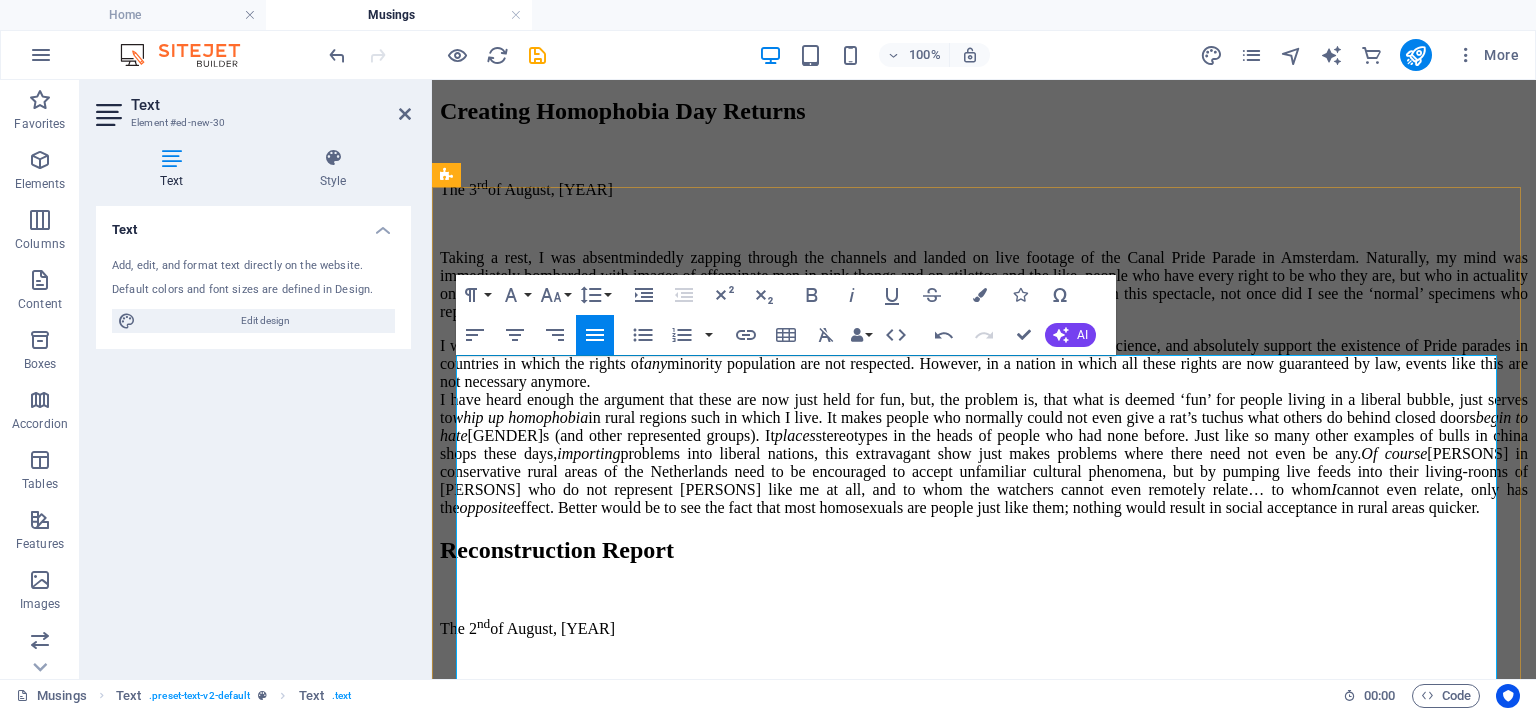 scroll, scrollTop: 1932, scrollLeft: 0, axis: vertical 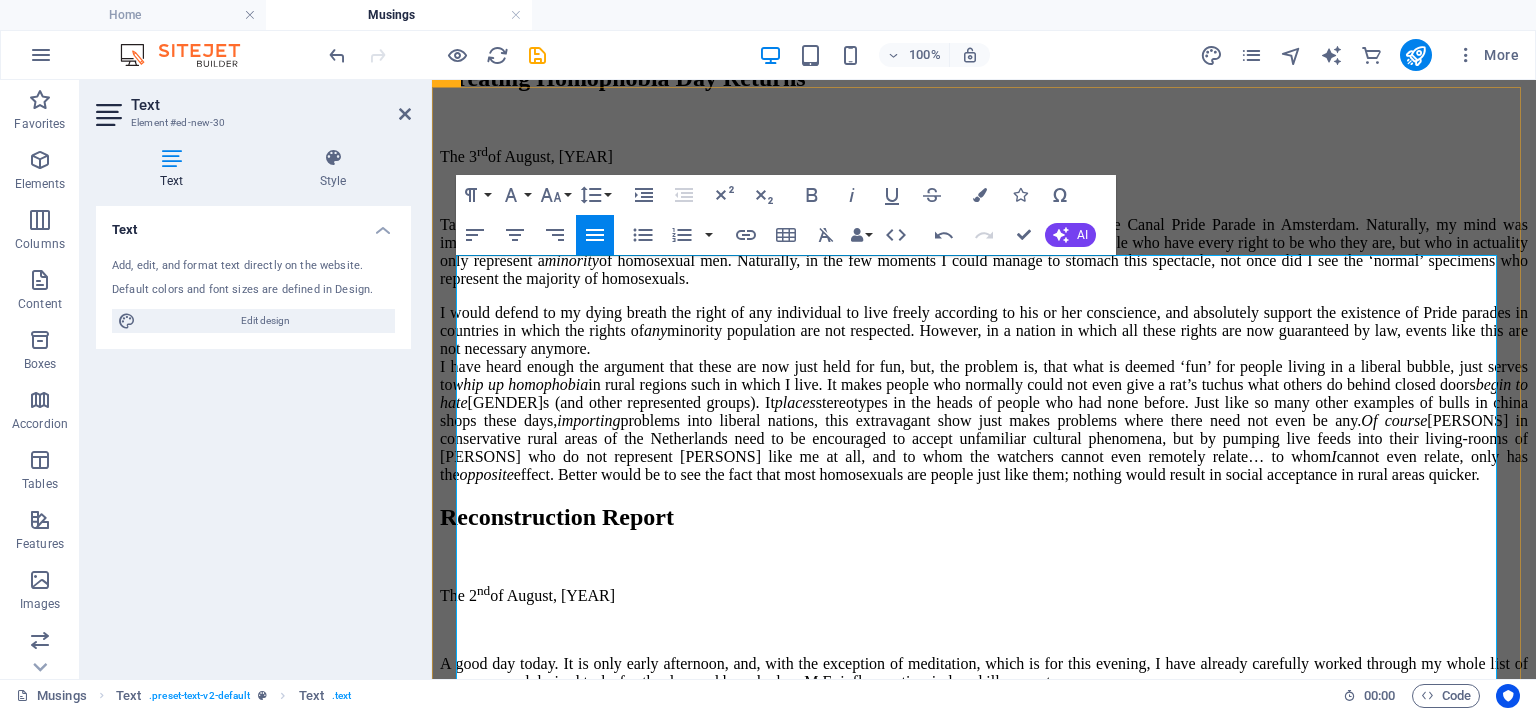 click on "Taking a rest, I was absentmindedly zapping through the channels and landed on live footage of the Canal Pride Parade in [CITY]. Naturally, my mind was immediately bombarded with images of effeminate men in pink thongs and on stilettos and the like, people who have every right to be who they are, but who in actuality only represent a  minority  of homosexual men. Naturally, in the few moments I could manage to stomach this spectacle, not once did I see the ‘normal’ specimens who represent the majority of homosexuals." at bounding box center [984, 252] 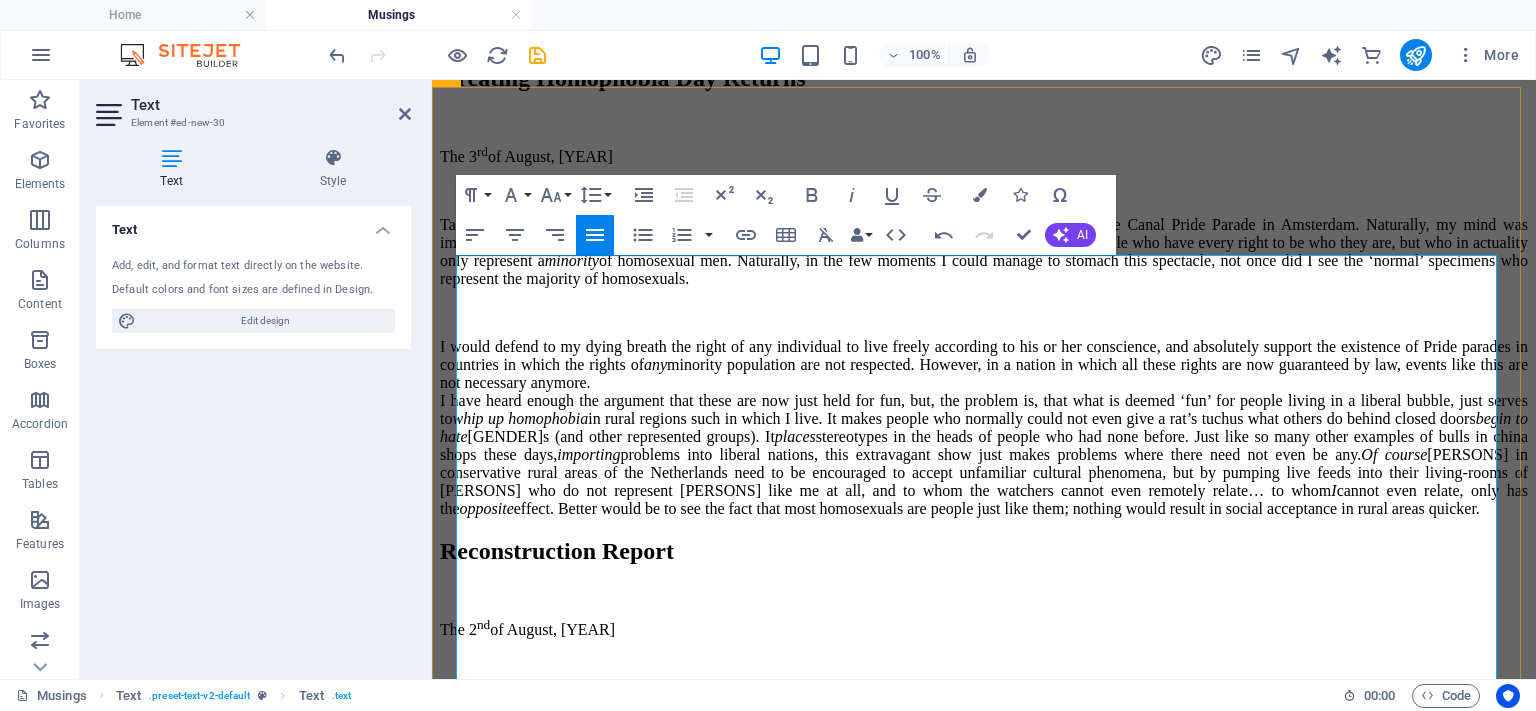 click on "I would defend to my dying breath the right of any individual to live freely according to his or her conscience, and absolutely support the existence of Pride parades in countries in which the rights of any minority population are not respected. However, in a nation in which all these rights are now guaranteed by law, events like this are not necessary anymore." at bounding box center [984, 365] 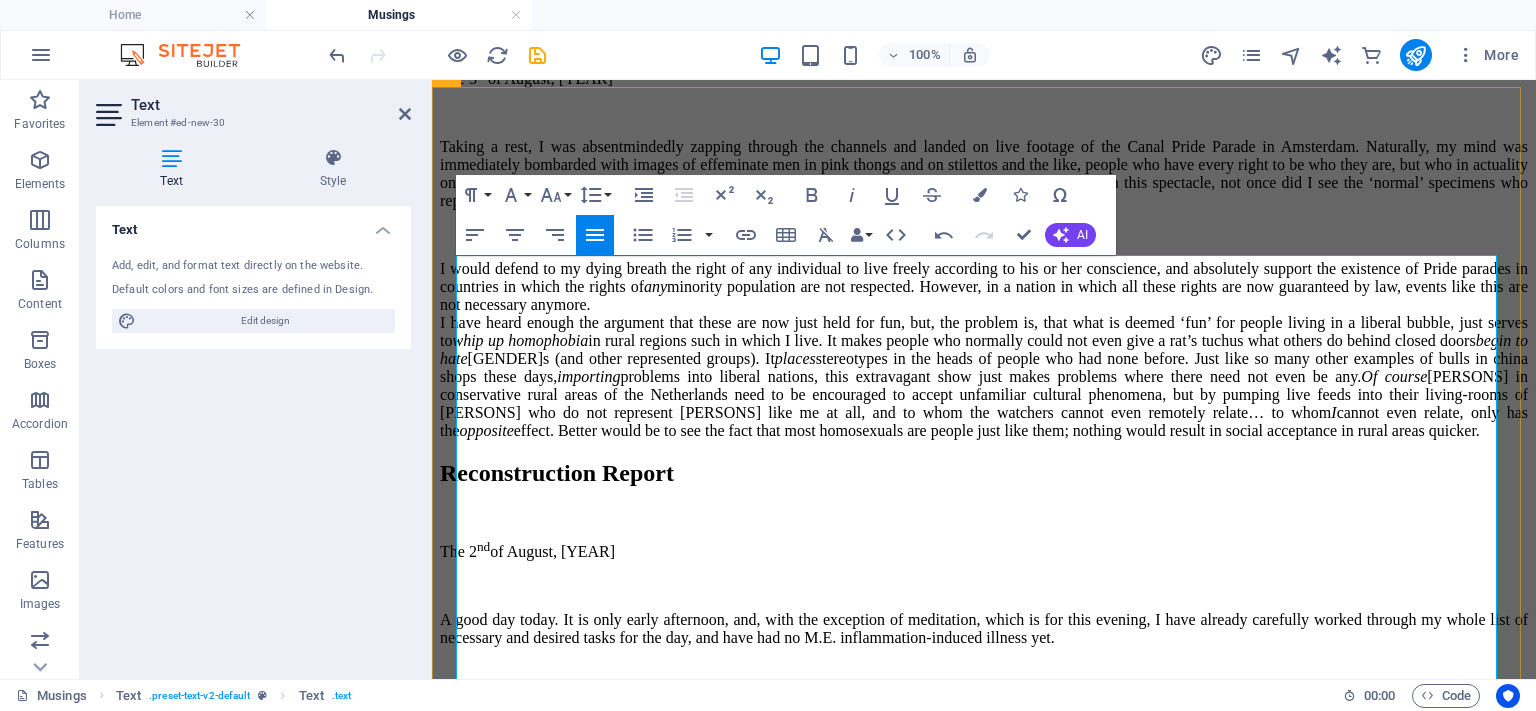 scroll, scrollTop: 2132, scrollLeft: 0, axis: vertical 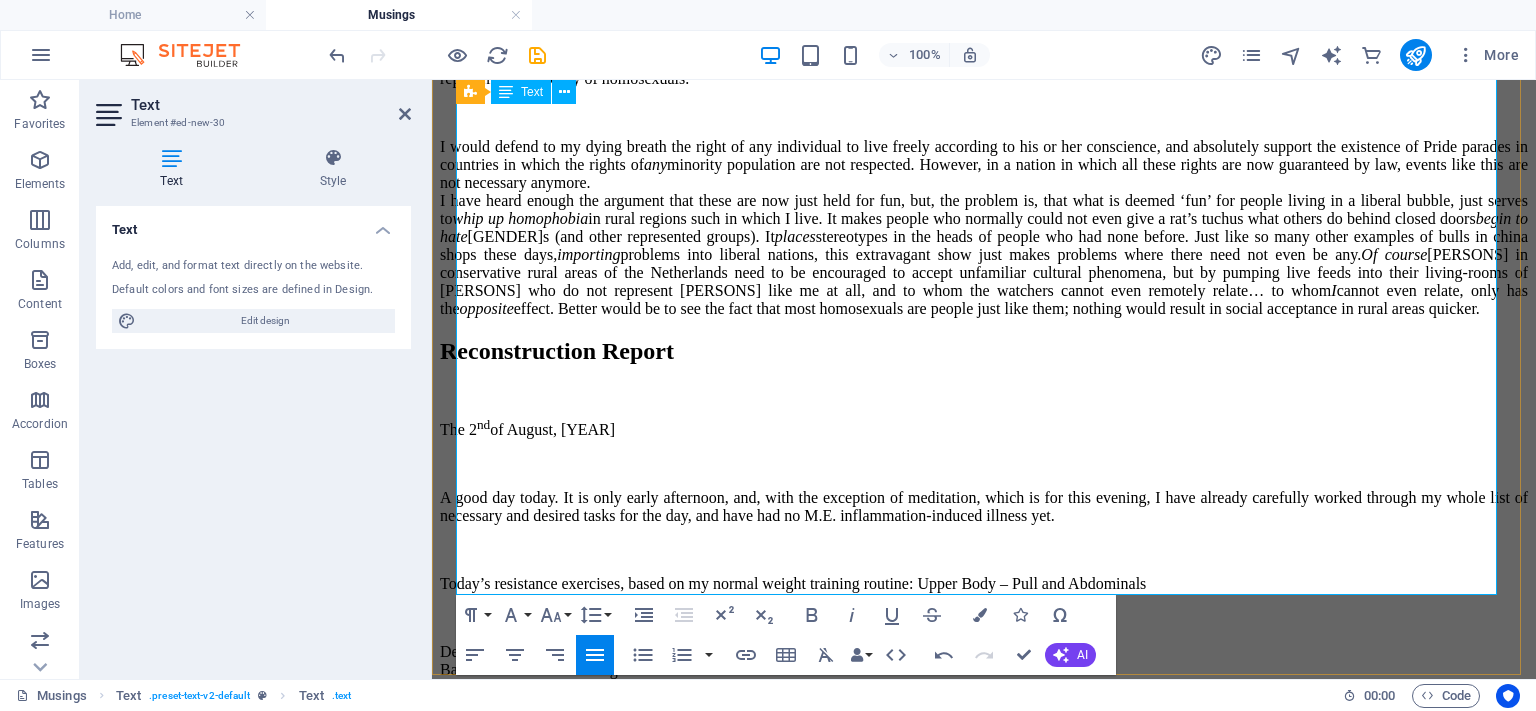 click on "I have heard enough the argument that these are now just held for fun, but, the problem is, that what is deemed ‘fun’ for people living in a liberal bubble, just serves to  whip up homophobia  in rural regions such in which I live. It makes people who normally could not even give a rat’s tuchus what others do behind closed doors  begin to hate  homosexuals (and other represented groups). It  places  stereotypes in the heads of people who had none before. Just like so many other examples of bulls in china shops these days,  importing  problems into liberal nations, this extravagant show just makes problems where there need not even be any.  Of course  people in conservative rural areas of the Netherlands need to be encouraged to accept unfamiliar cultural phenomena, but by pumping live feeds into their living-rooms of people who do not represent people like me at all, and to whom the watchers cannot even remotely relate… to whom  I  cannot even relate, only has the  opposite" at bounding box center (984, 255) 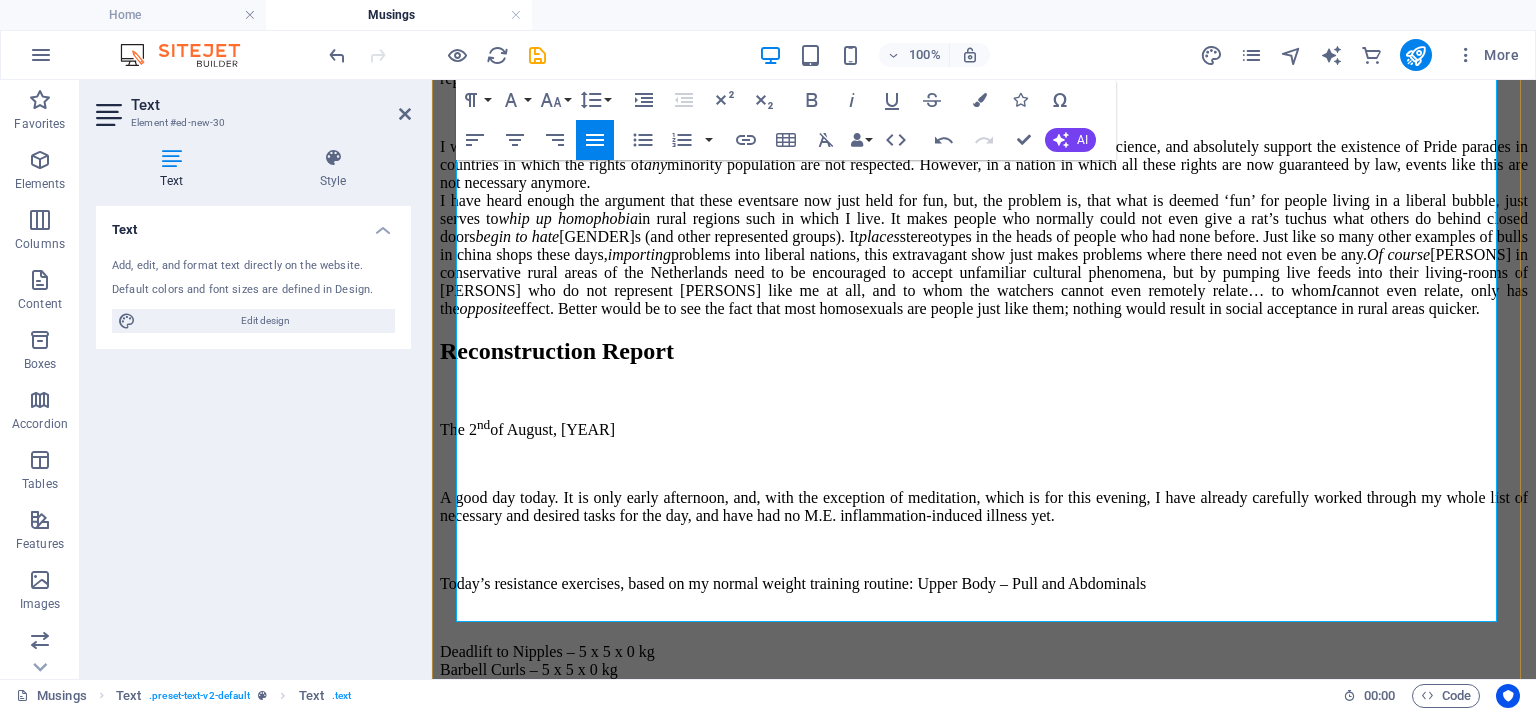 click on "I have heard enough the argument that these events  are now just held for fun, but, the problem is, that what is deemed ‘fun’ for people living in a liberal bubble, just serves to  whip up homophobia  in rural regions such in which I live. It makes people who normally could not even give a rat’s tuchus what others do behind closed doors  begin to hate  homosexuals (and other represented groups). It  places  stereotypes in the heads of people who had none before. Just like so many other examples of bulls in china shops these days,  importing  problems into liberal nations, this extravagant show just makes problems where there need not even be any.  Of course  people in conservative rural areas of the Netherlands need to be encouraged to accept unfamiliar cultural phenomena, but by pumping live feeds into their living-rooms of people who do not represent people like me at all, and to whom the watchers cannot even remotely relate… to whom  I  cannot even relate, only has the  opposite" at bounding box center [984, 255] 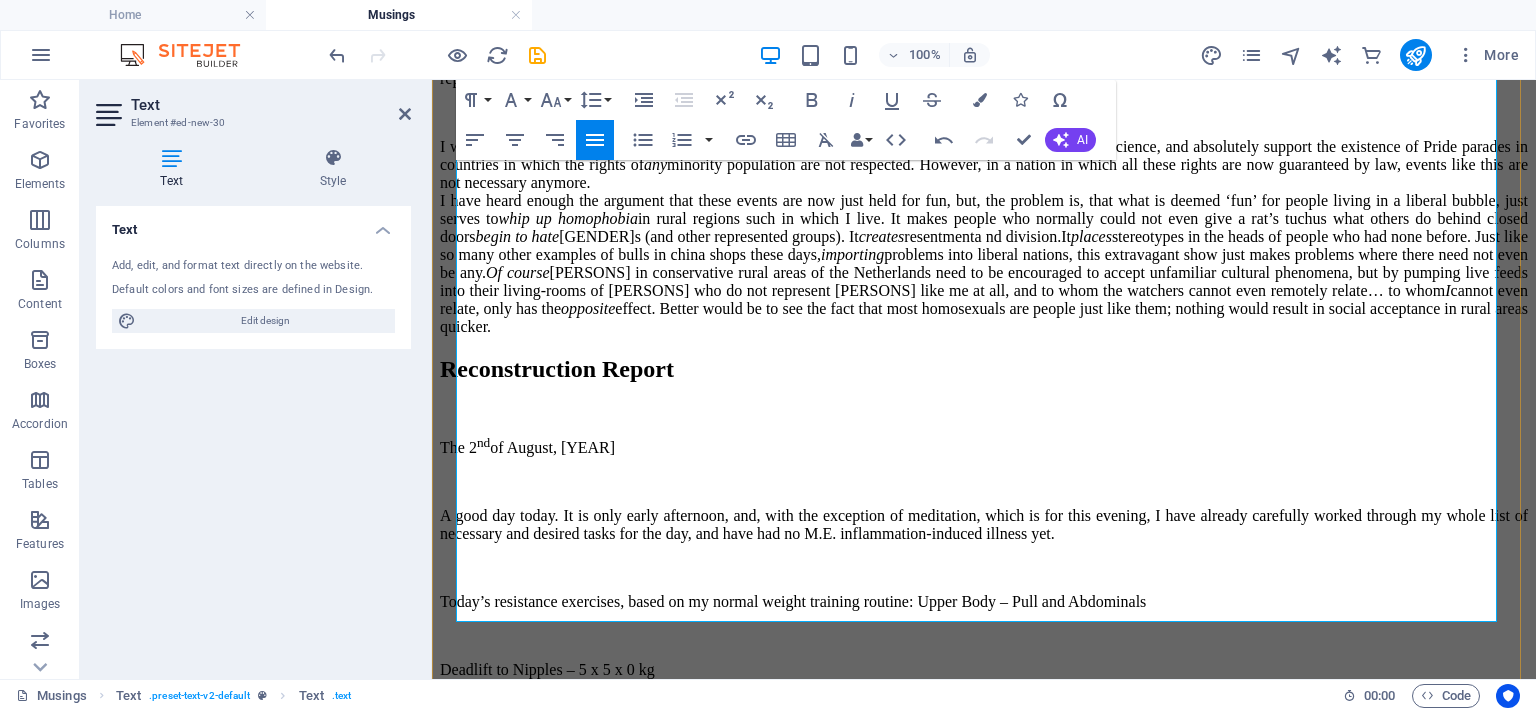 click on "I have heard enough the argument that these events are now just held for fun, but, the problem is, that what is deemed ‘fun’ for people living in a liberal bubble, just serves to  whip up homophobia  in rural regions such in which I live. It makes people who normally could not even give a rat’s tuchus what others do behind closed doors  begin to hate  homosexuals (and other represented groups). It  creates  resentmenta nd division.  It  places  stereotypes in the heads of people who had none before. Just like so many other examples of bulls in china shops these days,  importing  problems into liberal nations, this extravagant show just makes problems where there need not even be any.  Of course  people in conservative rural areas of the Netherlands need to be encouraged to accept unfamiliar cultural phenomena, but by pumping live feeds into their living-rooms of people who do not represent people like me at all, and to whom the watchers cannot even remotely relate… to whom  I opposite" at bounding box center [984, 264] 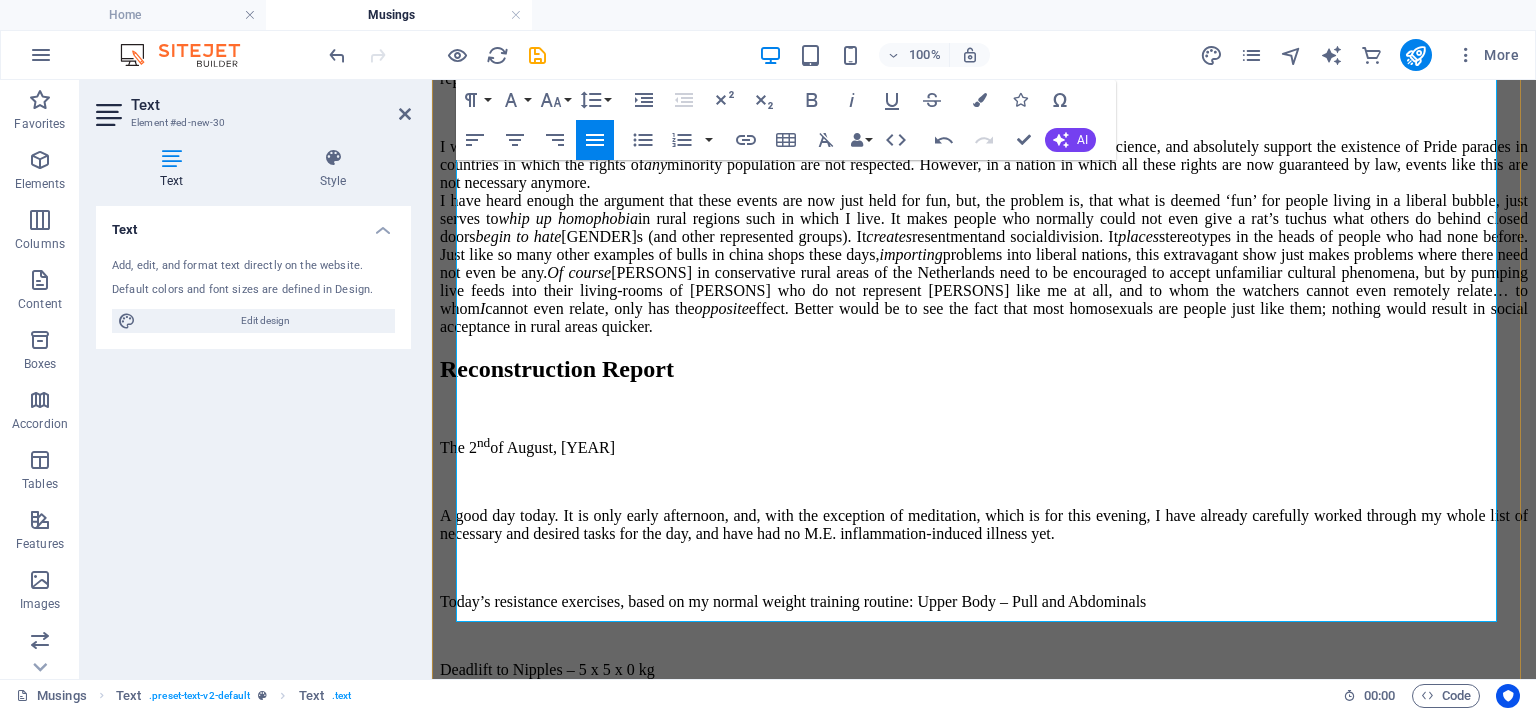 click on "Of course" at bounding box center (579, 272) 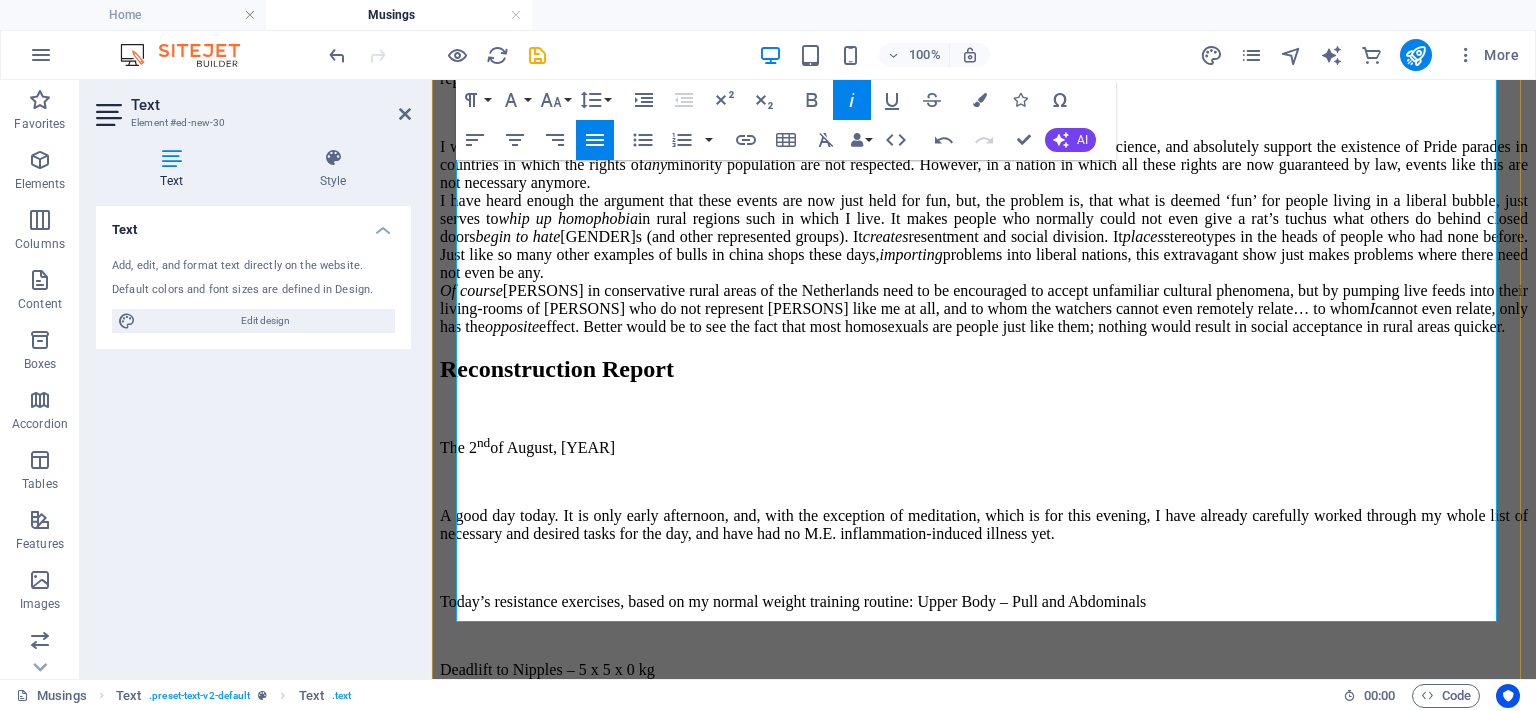 click on "I have heard enough the argument that these events are now just held for fun, but, the problem is, that what is deemed ‘fun’ for people living in a liberal bubble, just serves to whip up homophobia in rural regions sort in which I live. It makes people who normally could not even give a rat’s tuchus what others do behind closed doors begin to hate homosexuals (and other represented groups). It creates resentment and social division. It places stereotypes in the heads of people who had none before. Just like so many other examples of bulls in china shops these days, importing problems into liberal nations, this extravagant show just makes problems where there need not even be any. Of course people in conservative rural areas of the Netherlands need to be encouraged to accept unfamiliar cultural phenomena, but by pumping live feeds into their living-rooms of people who do not represent people like me at all, and to whom the watchers cannot even remotely relate… to whom I opposite" at bounding box center [984, 264] 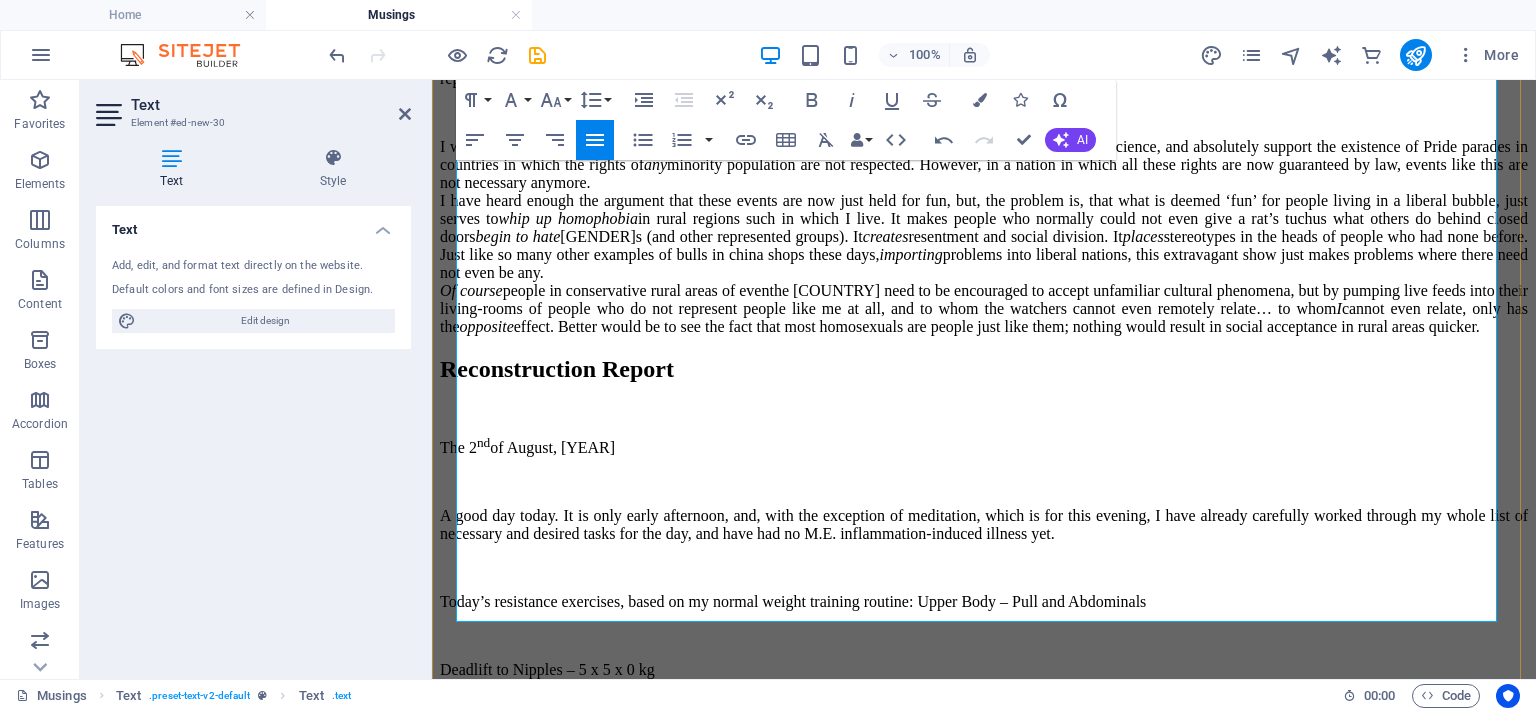 click on "I have heard enough the argument that these events are now just held for fun, but, the problem is, that what is deemed ‘fun’ for people living in a liberal bubble, just serves to whip up homophobia in rural regions such in which I live. It makes people who normally could not even give a rat’s tuchus what others do behind closed doors begin to hate homosexuals (and other represented groups). It creates resentment and social division. It places stereotypes in the heads of people who had none before. Just like so many other examples of bulls in china shops these days, importing problems into liberal nations, this extravagant show just makes problems where there need not even be any. Of course people in conservative rural areas of even the Netherlands need to be encouraged to accept unfamiliar cultural phenomena, but by pumping live feeds into their living-rooms of people who do not represent people like me at all, and to whom the watchers cannot even remotely relate… to whom I opposite" at bounding box center [984, 264] 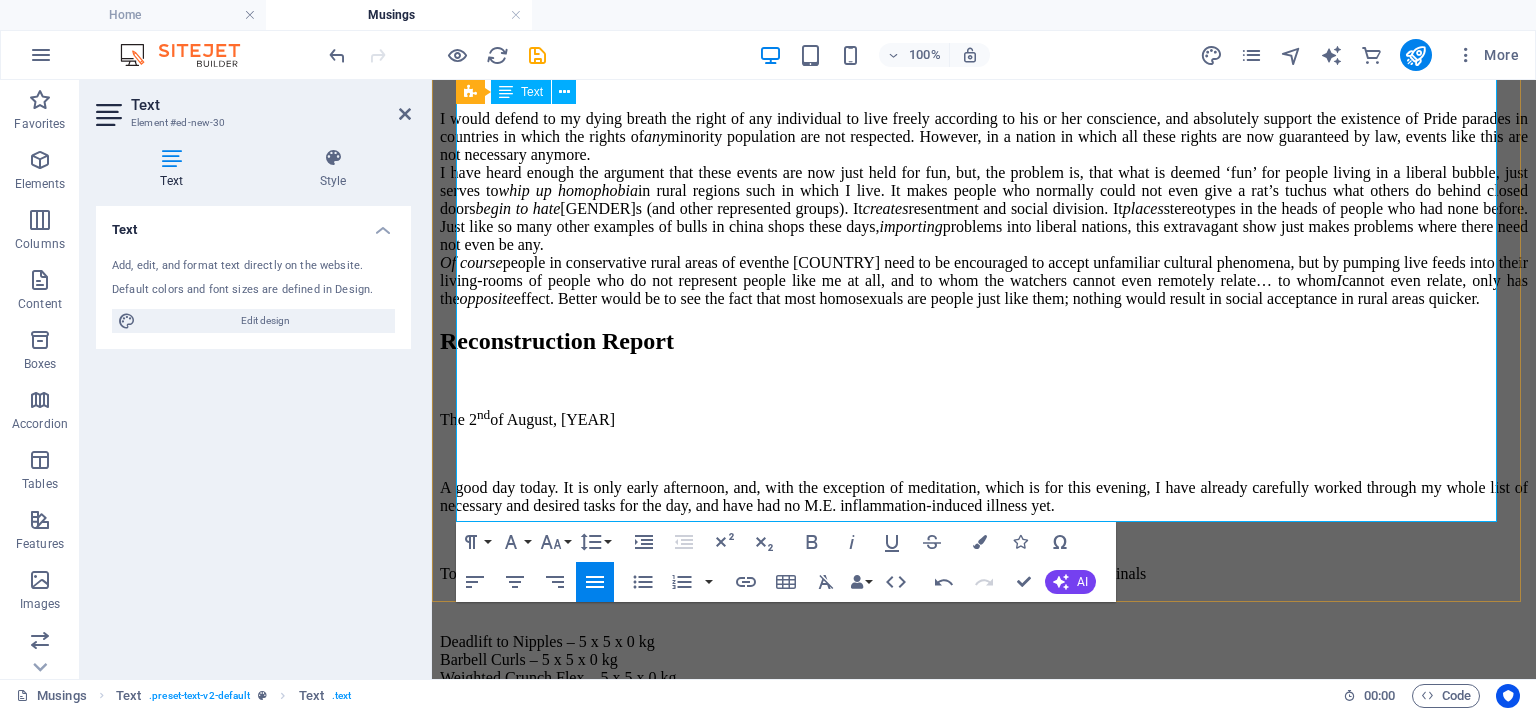 scroll, scrollTop: 2132, scrollLeft: 0, axis: vertical 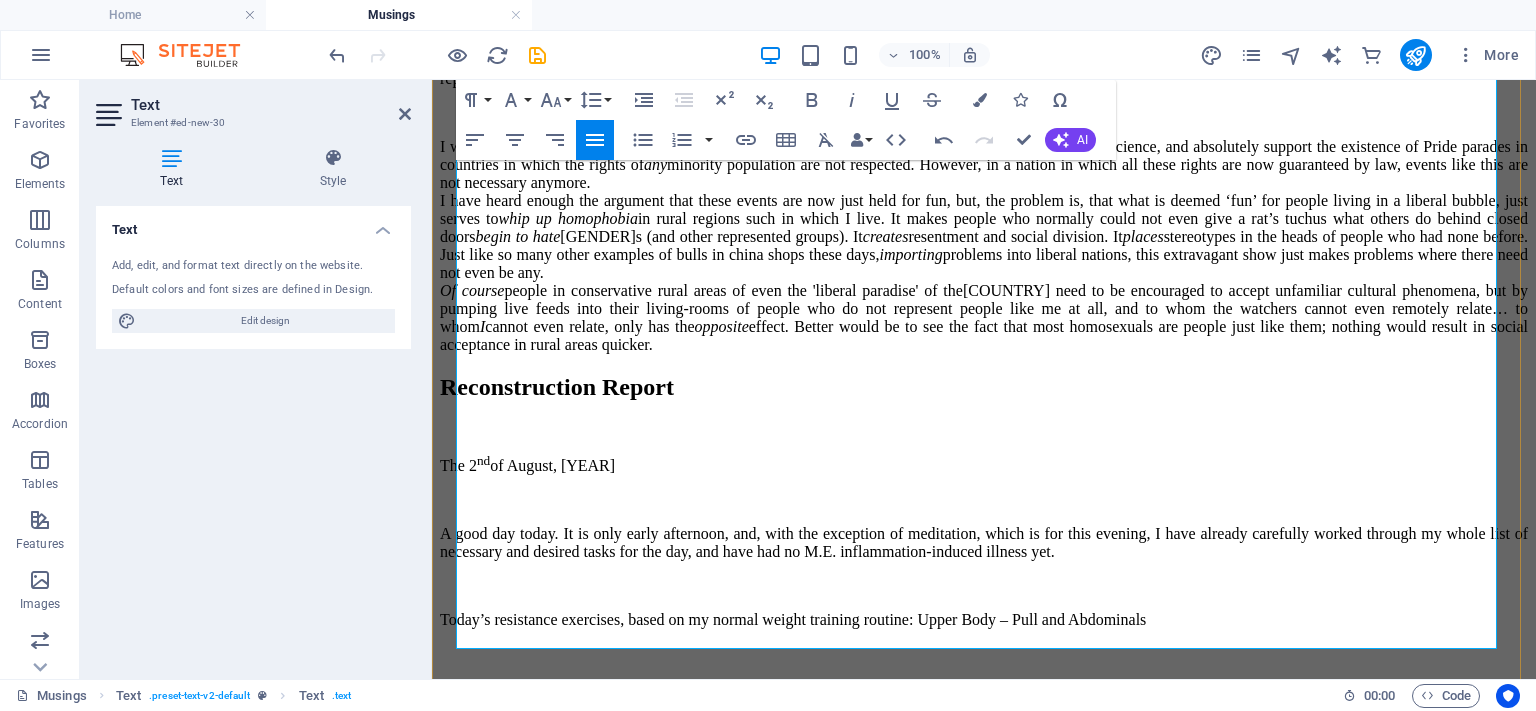 click on "I have heard enough the argument that these events are now just held for fun, but, the problem is, that what is deemed ‘fun’ for people living in a liberal bubble, just serves to  whip up homophobia  in rural regions of even the 'liberal paradise' of the  I  cannot even relate, only has the  opposite  effect. Better would be to see the fact that most homosexuals are people just like them; nothing would result in social acceptance in rural areas quicker." at bounding box center [984, 273] 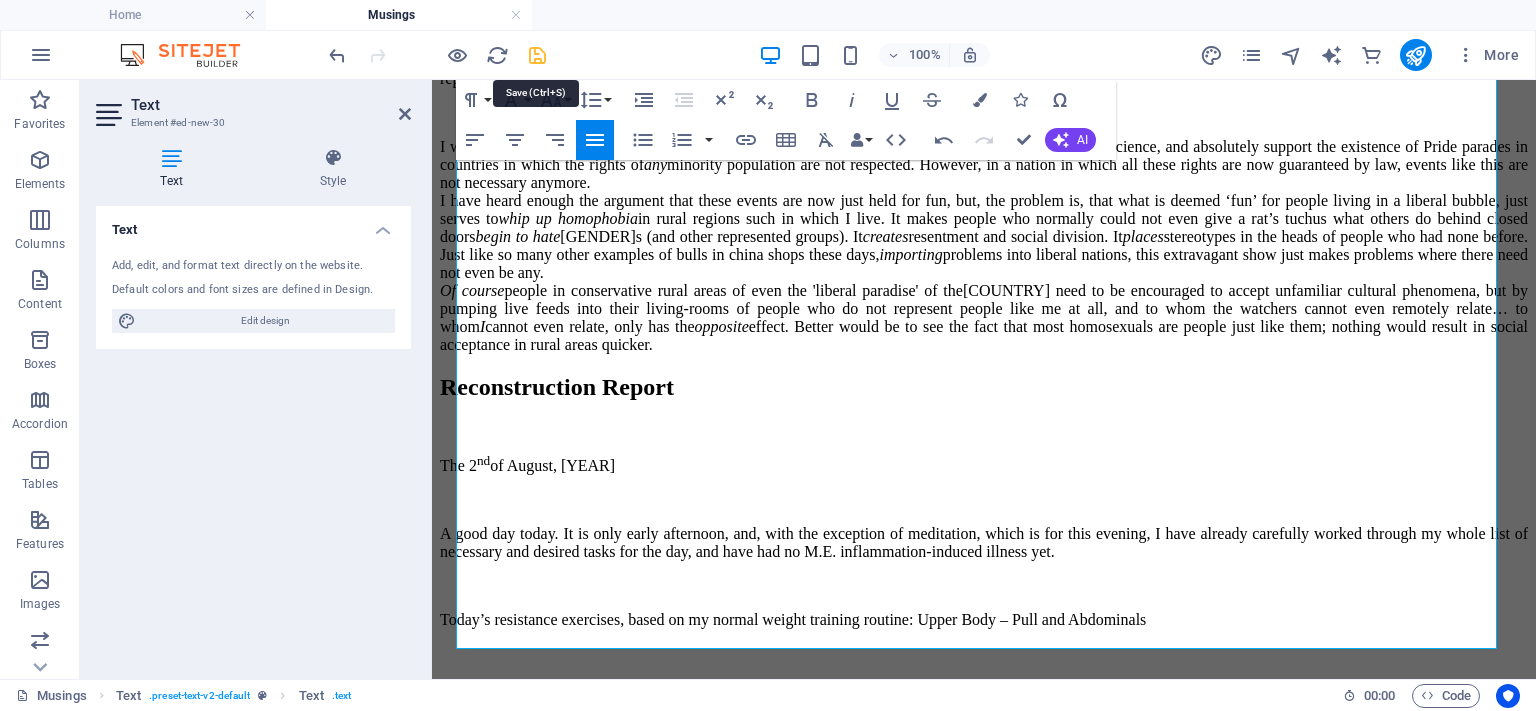 drag, startPoint x: 529, startPoint y: 49, endPoint x: 399, endPoint y: 24, distance: 132.38202 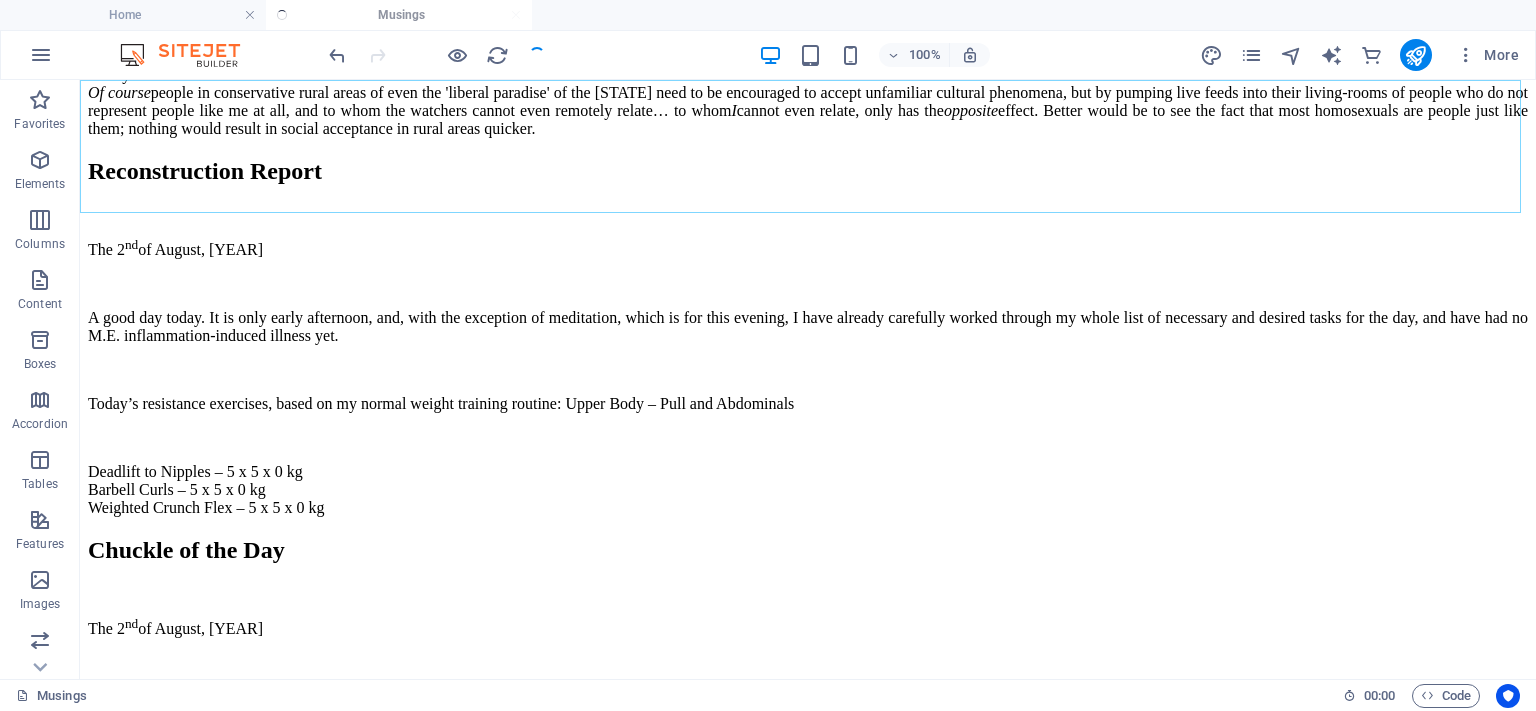 scroll, scrollTop: 1889, scrollLeft: 0, axis: vertical 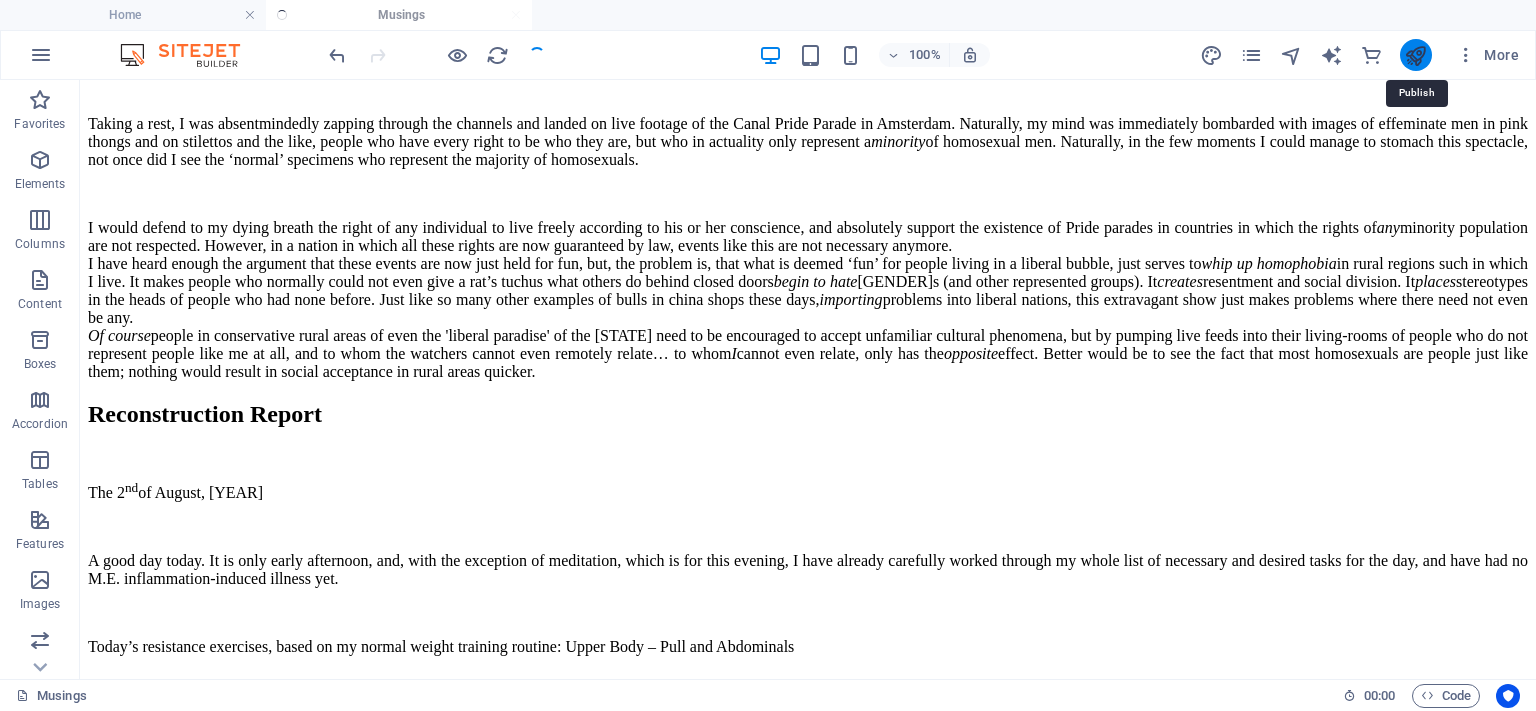 click at bounding box center [1415, 55] 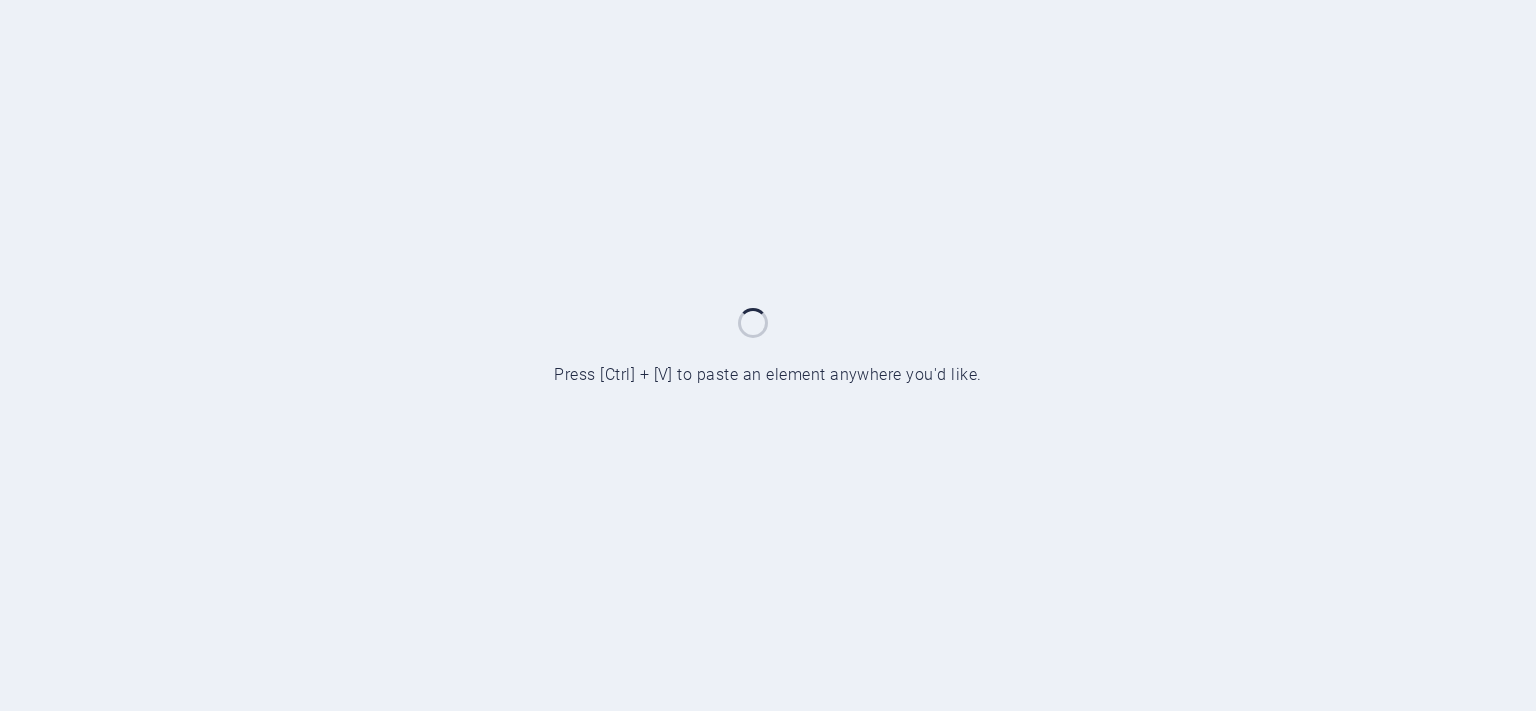 scroll, scrollTop: 0, scrollLeft: 0, axis: both 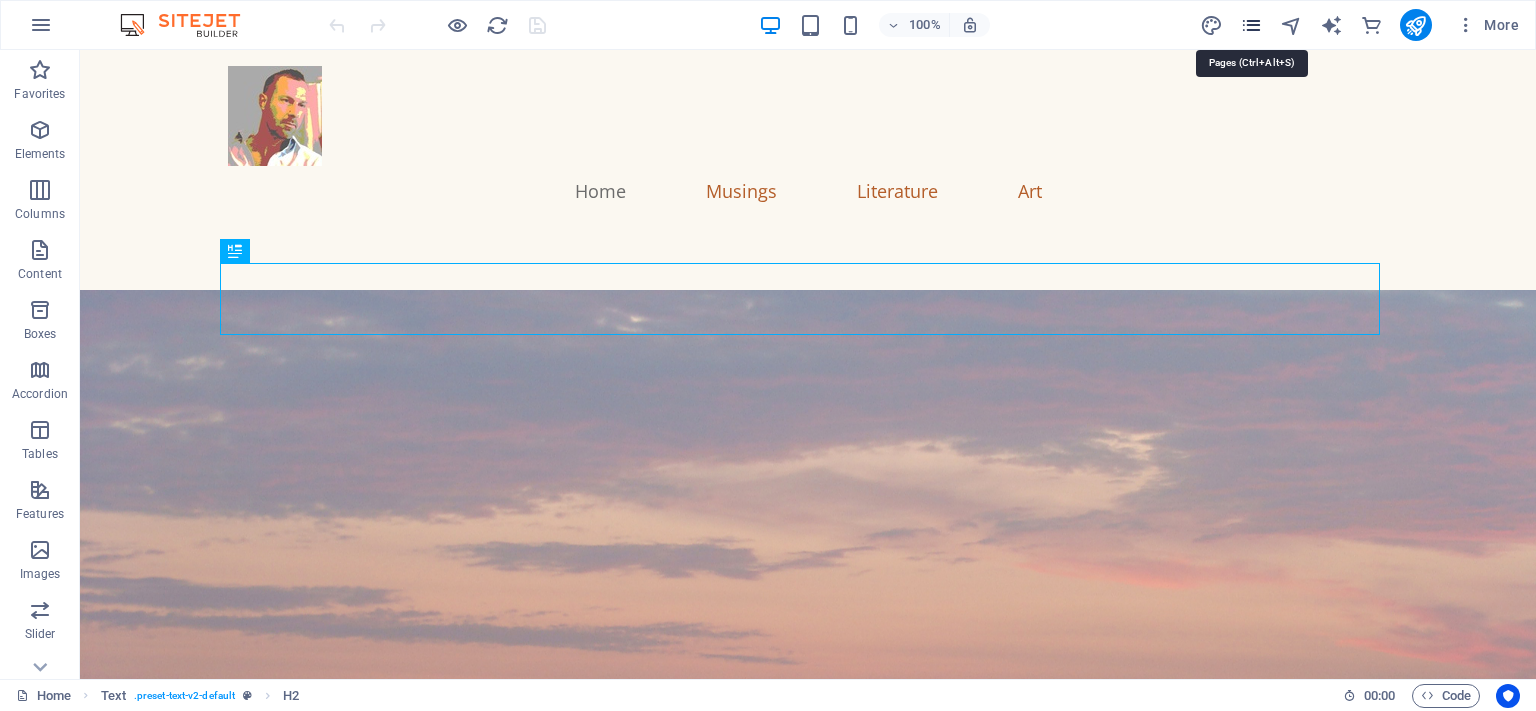click at bounding box center (1251, 25) 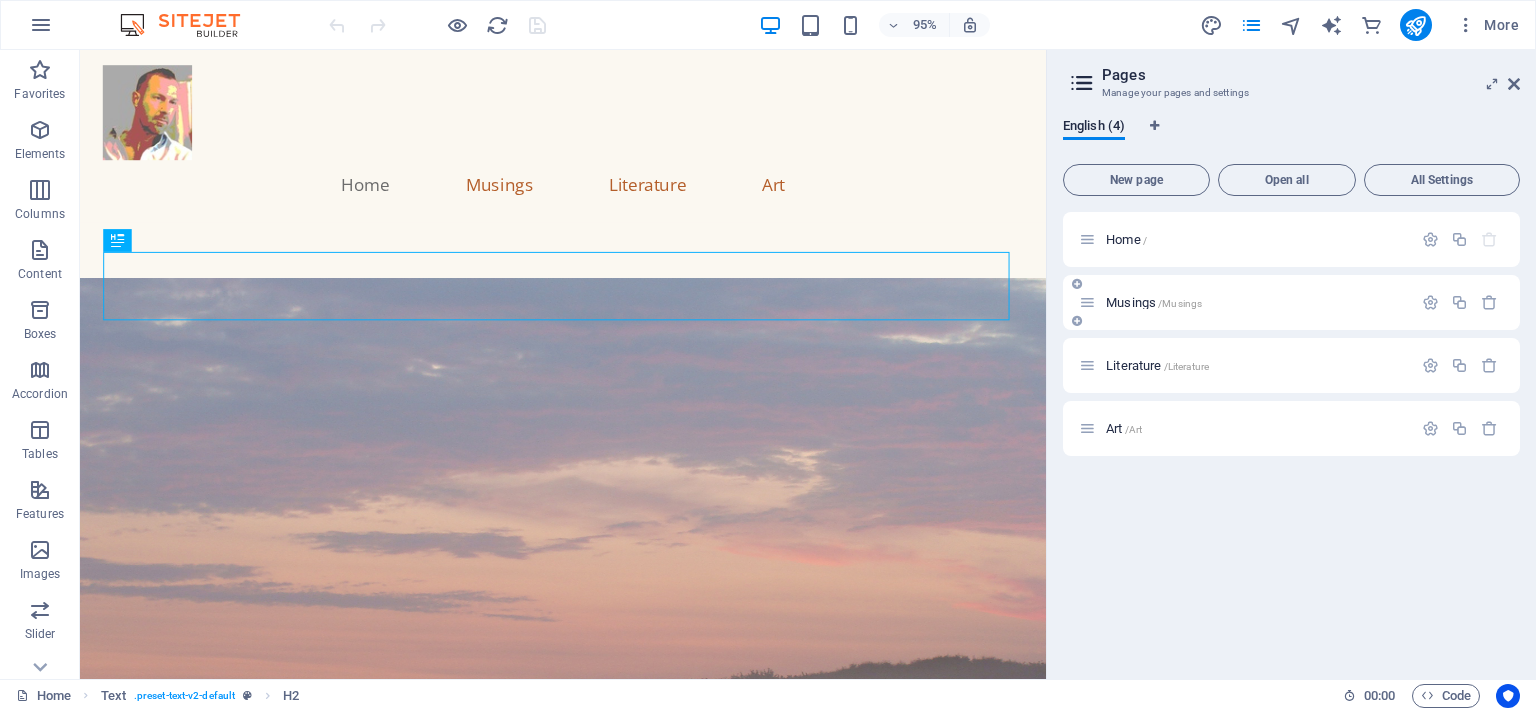 click on "/Musings" at bounding box center [1180, 303] 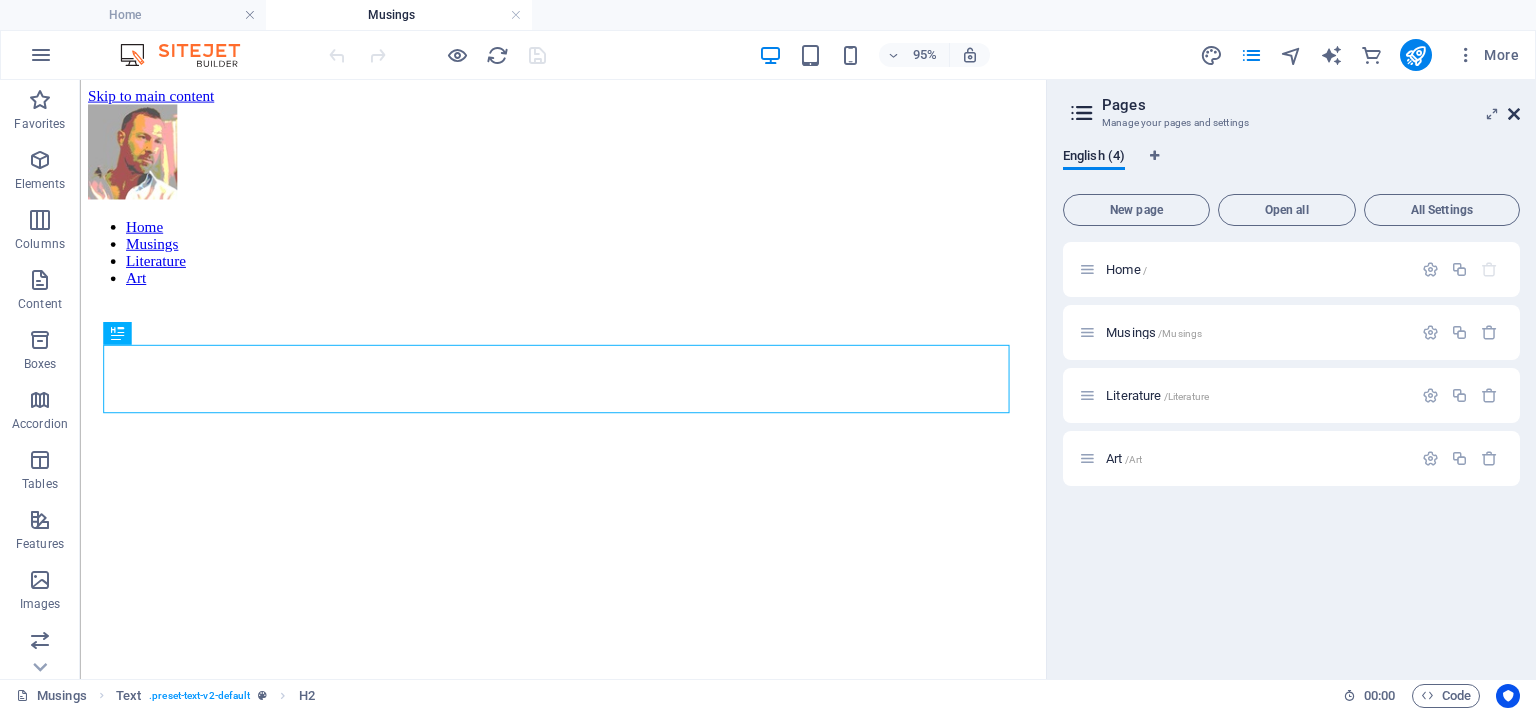 scroll, scrollTop: 817, scrollLeft: 0, axis: vertical 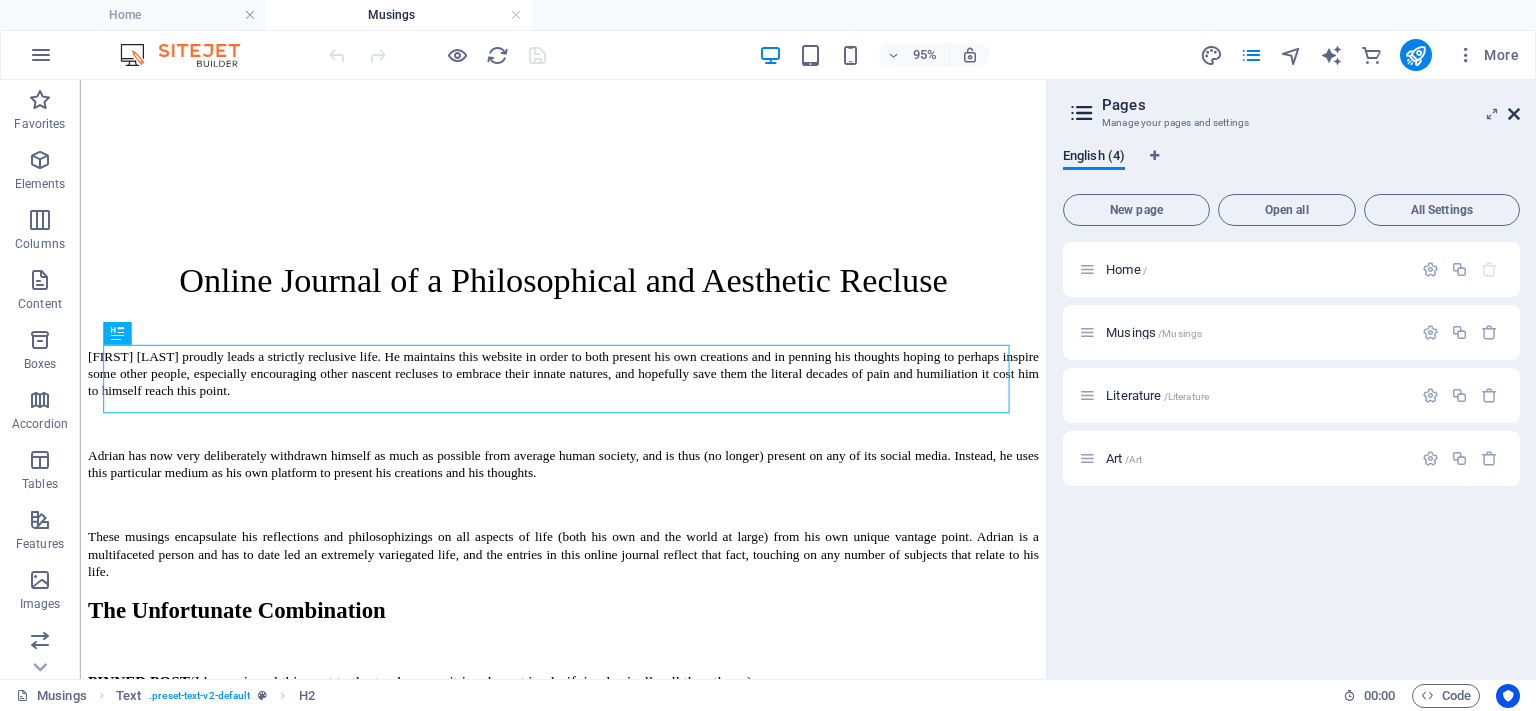 drag, startPoint x: 1512, startPoint y: 115, endPoint x: 1416, endPoint y: 43, distance: 120 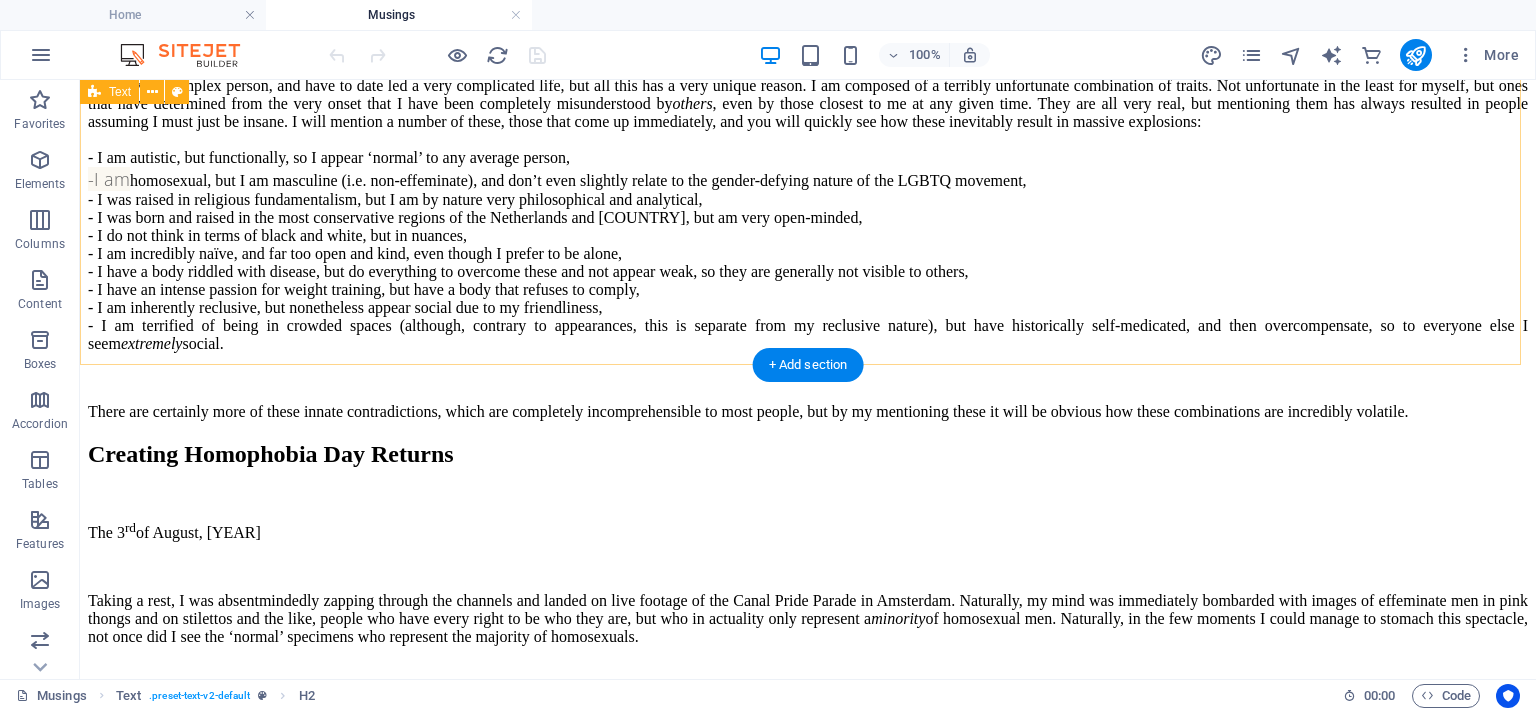 scroll, scrollTop: 1517, scrollLeft: 0, axis: vertical 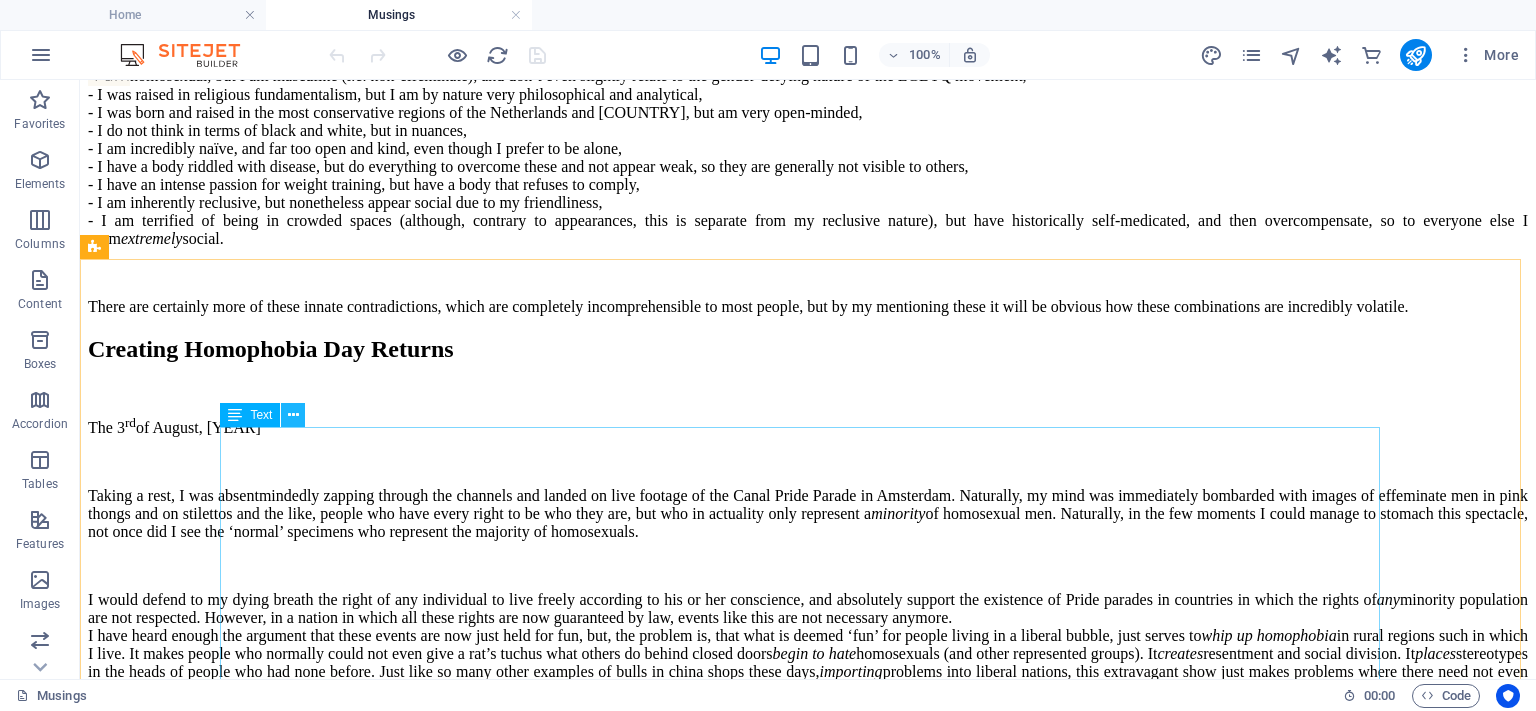 click at bounding box center [293, 415] 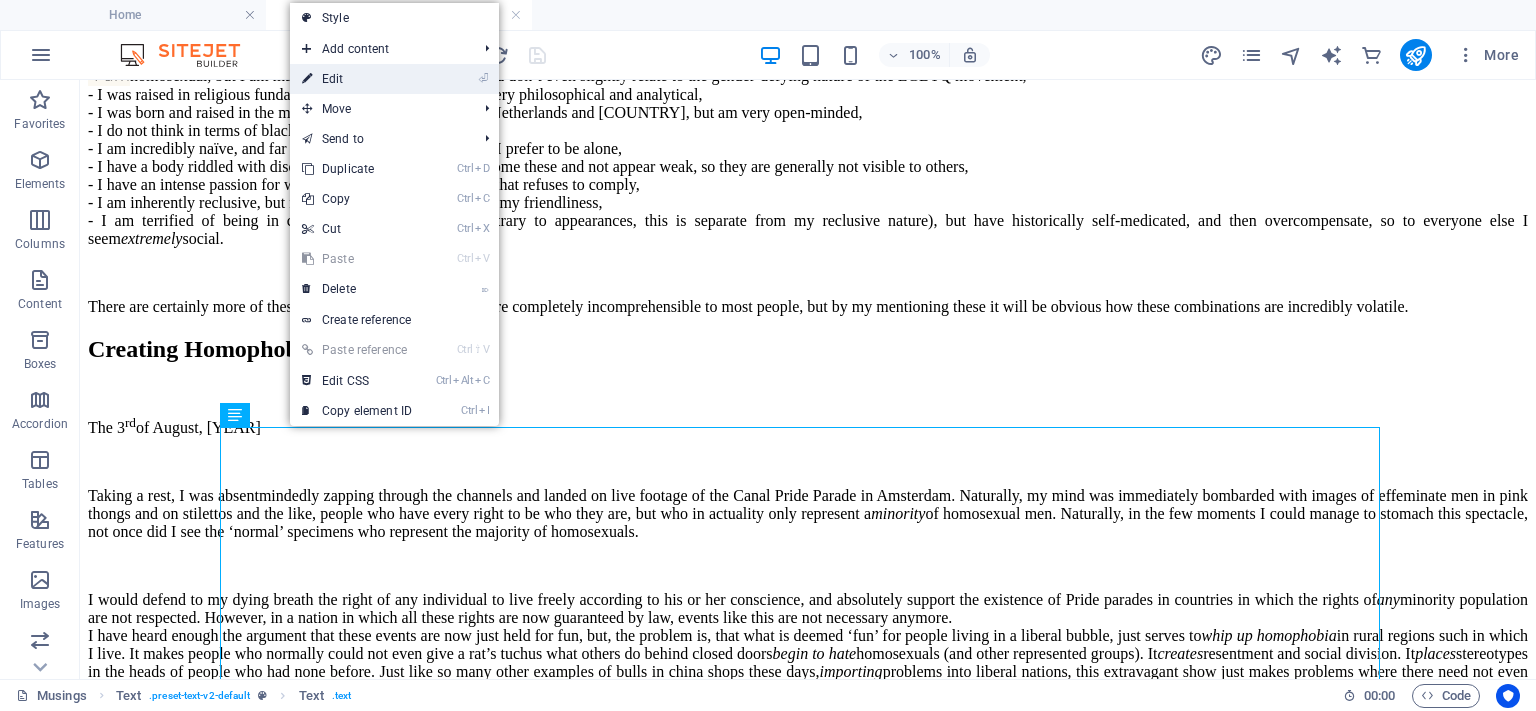click on "⏎  Edit" at bounding box center [357, 79] 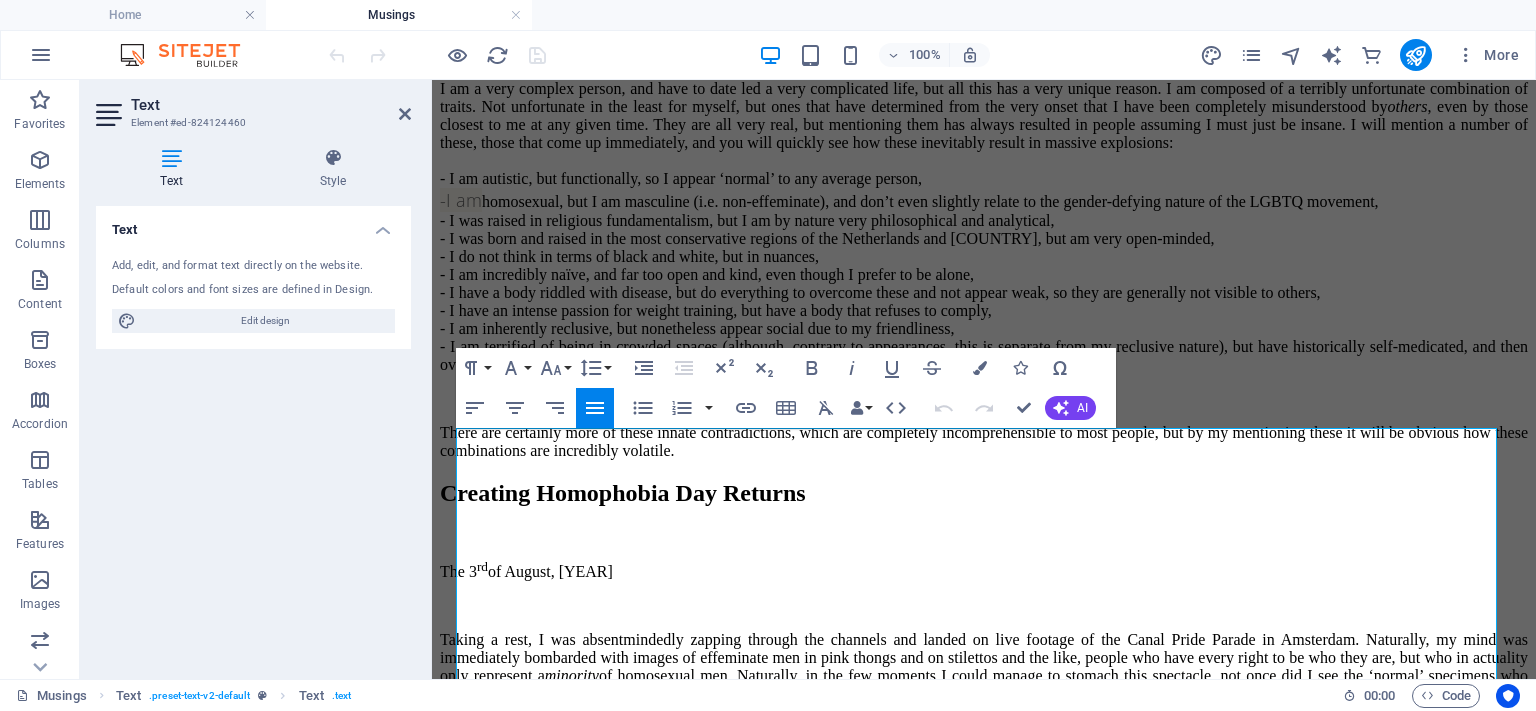 scroll, scrollTop: 1760, scrollLeft: 0, axis: vertical 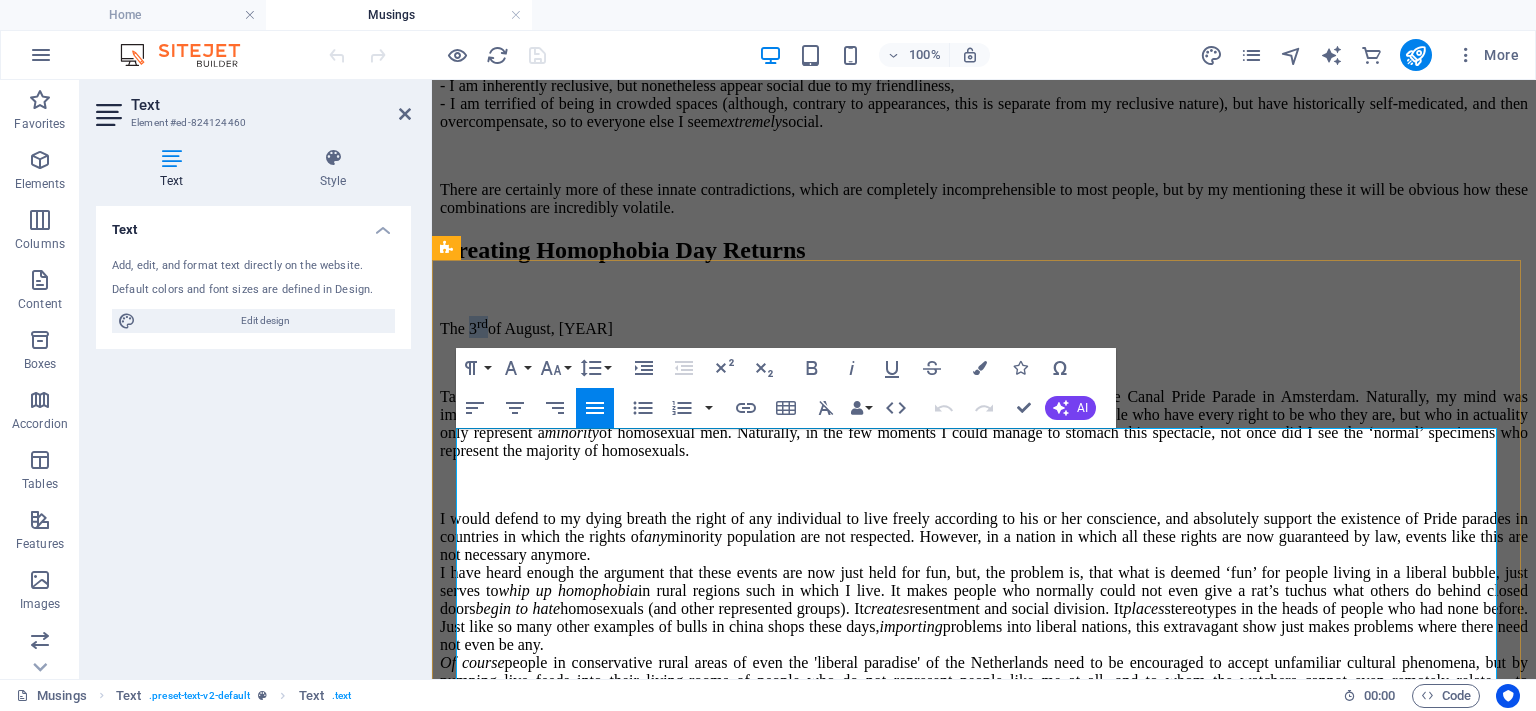 drag, startPoint x: 516, startPoint y: 439, endPoint x: 493, endPoint y: 438, distance: 23.021729 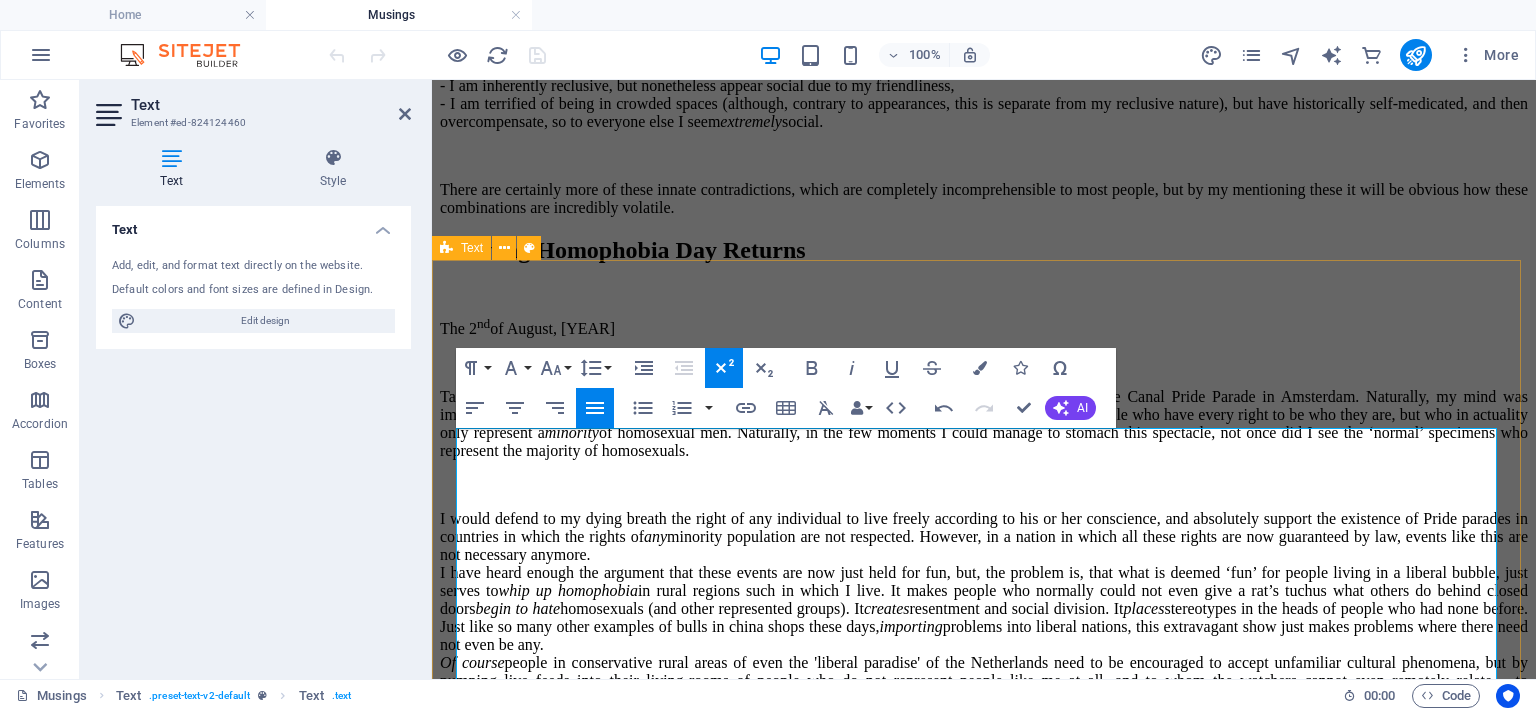 click on "Creating Homophobia Day Returns The 2 nd  of August, 2025 Taking a rest, I was absentmindedly zapping through the channels and landed on live footage of the Canal Pride Parade in Amsterdam. Naturally, my mind was immediately bombarded with images of effeminate men in pink thongs and on stilettos and the like, people who have every right to be who they are, but who in actuality only represent a  minority  of homosexual men. Naturally, in the few moments I could manage to stomach this spectacle, not once did I see the ‘normal’ specimens who represent the majority of homosexuals. I would defend to my dying breath the right of any individual to live freely according to his or her conscience, and absolutely support the existence of Pride parades in countries in which the rights of  any  minority population are not respected. However, in a nation in which all these rights are now guaranteed by law, events like this are not necessary anymore.  whip up homophobia begin to hate  creates  places importing I" at bounding box center (984, 481) 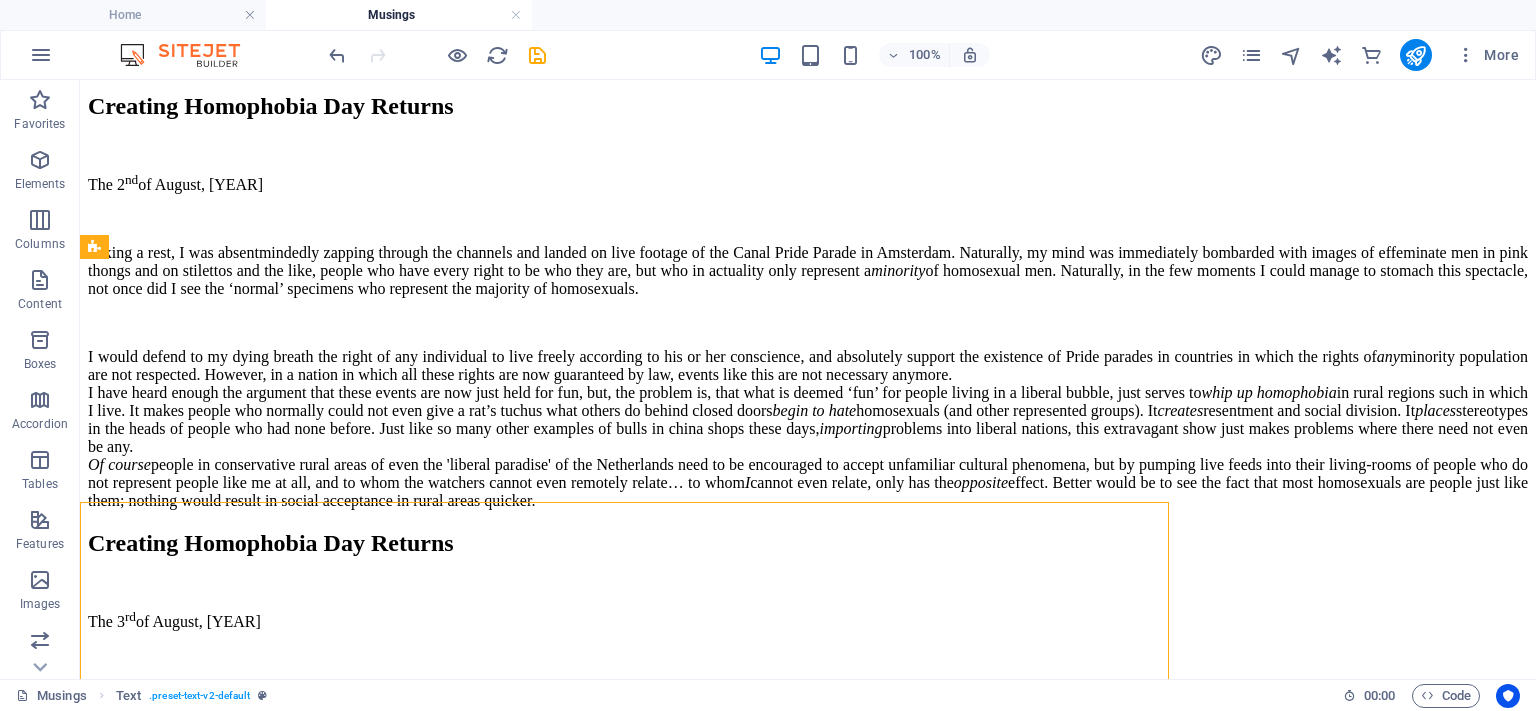 scroll, scrollTop: 1517, scrollLeft: 0, axis: vertical 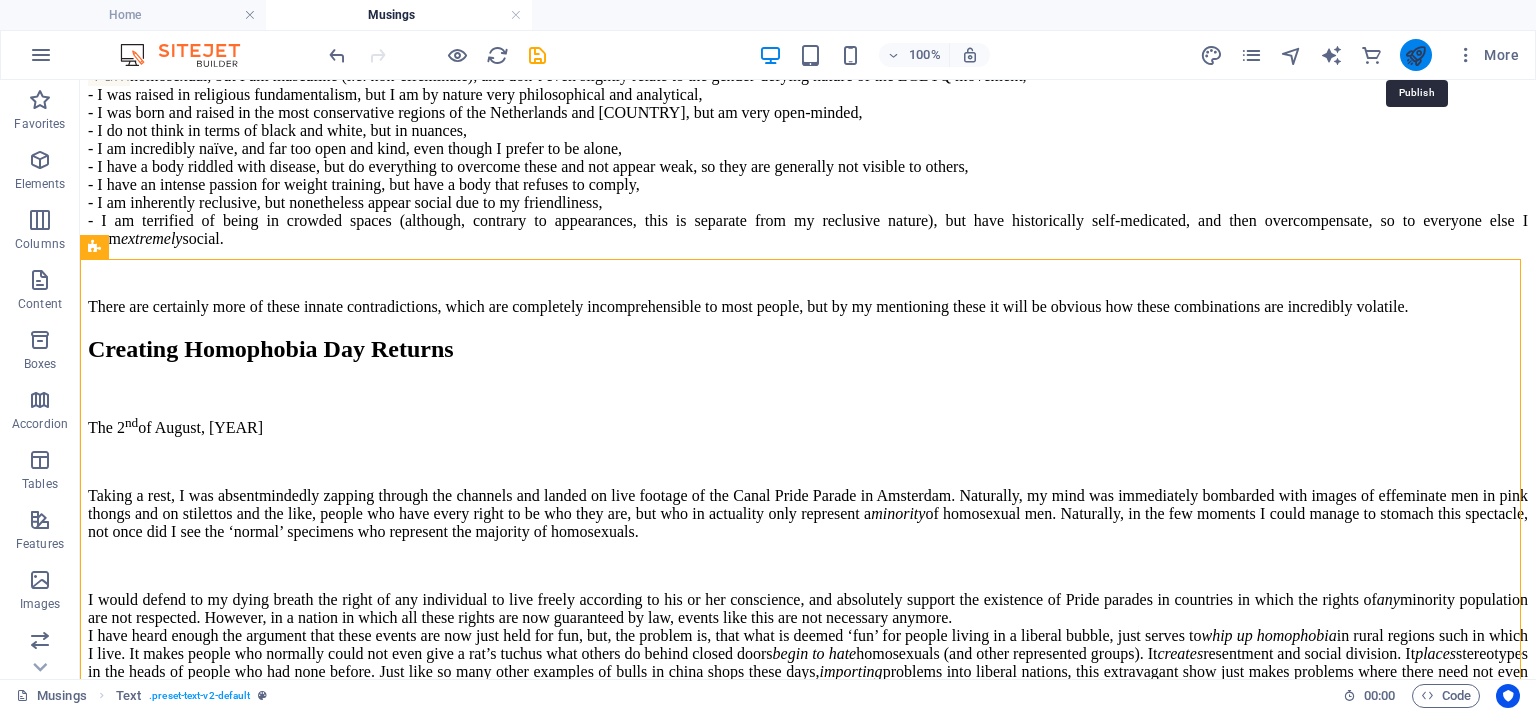 click at bounding box center [1415, 55] 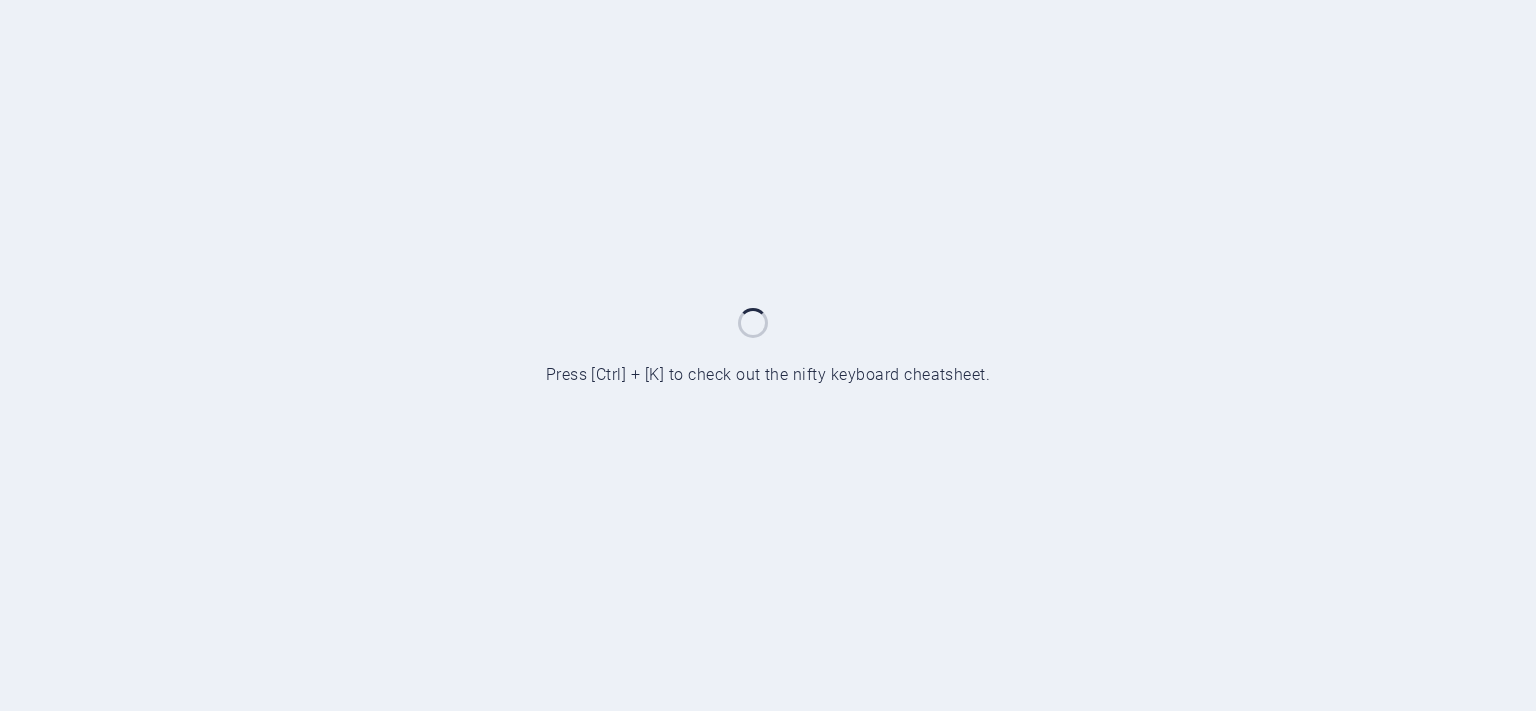 scroll, scrollTop: 0, scrollLeft: 0, axis: both 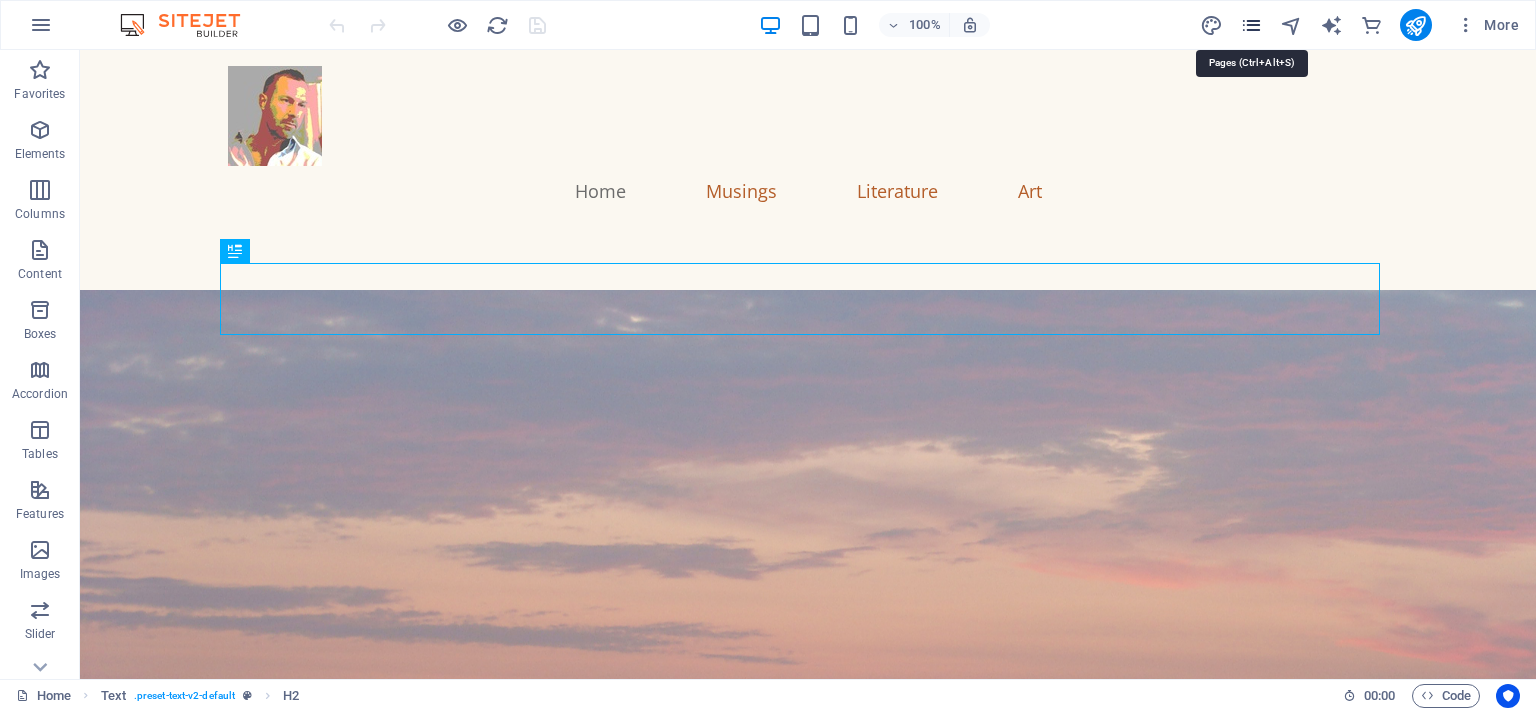 click at bounding box center (1251, 25) 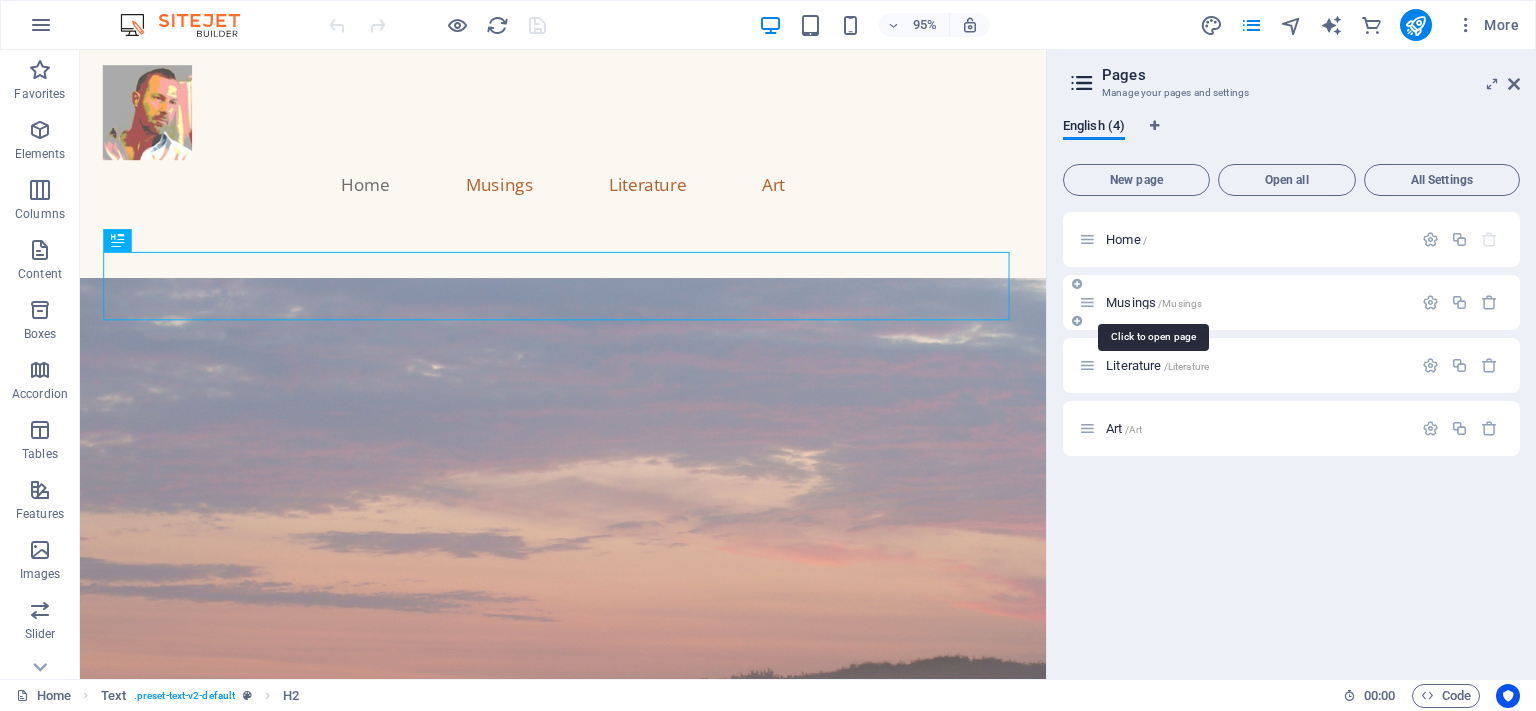 click on "/Musings" at bounding box center [1180, 303] 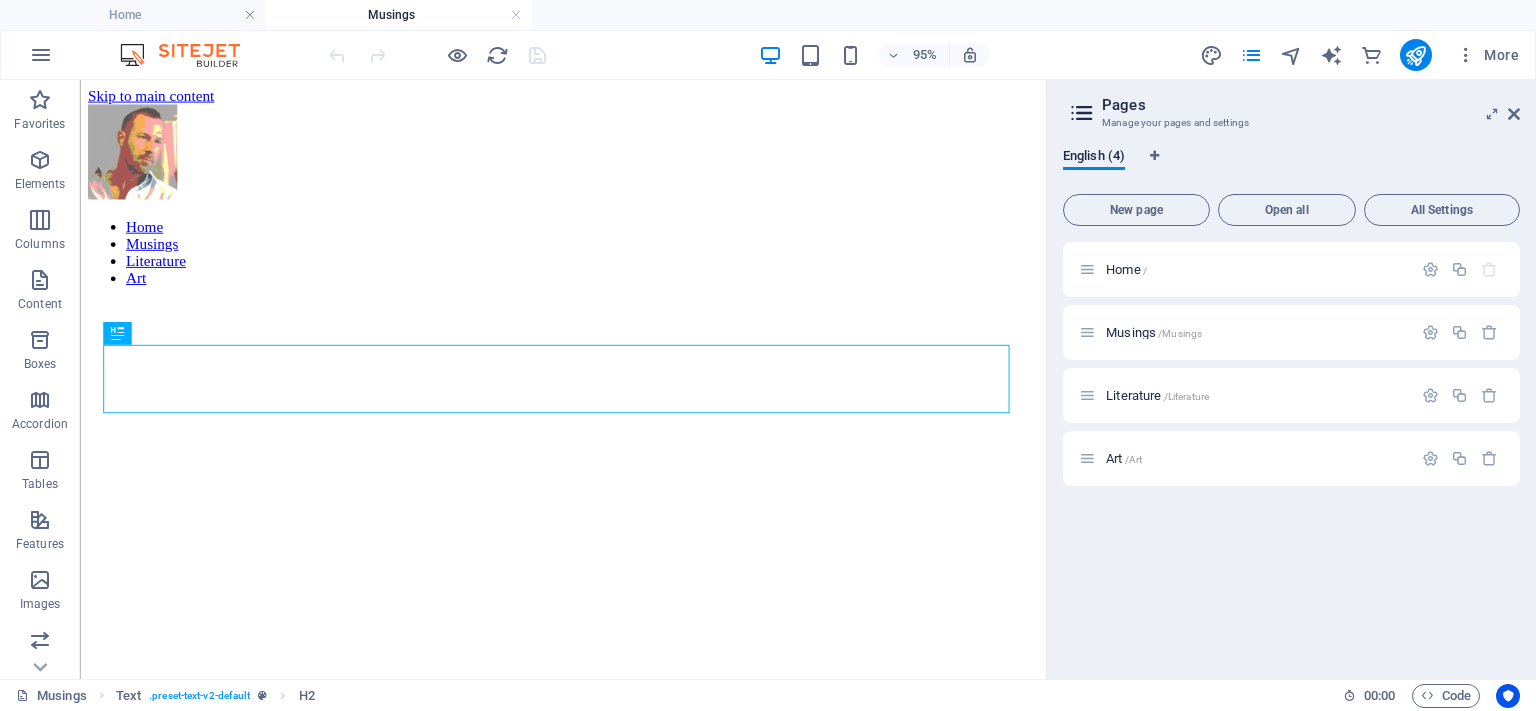 scroll, scrollTop: 817, scrollLeft: 0, axis: vertical 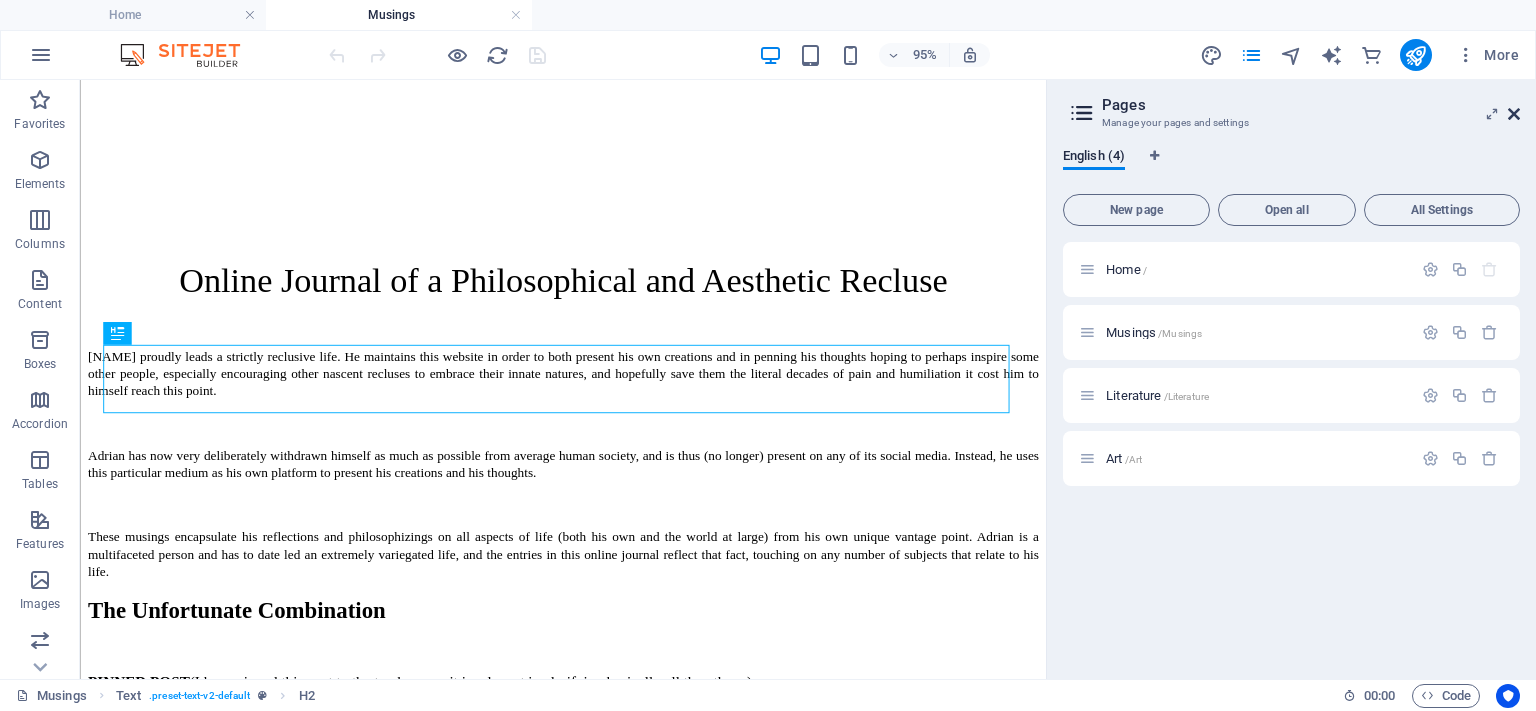 click at bounding box center [1514, 114] 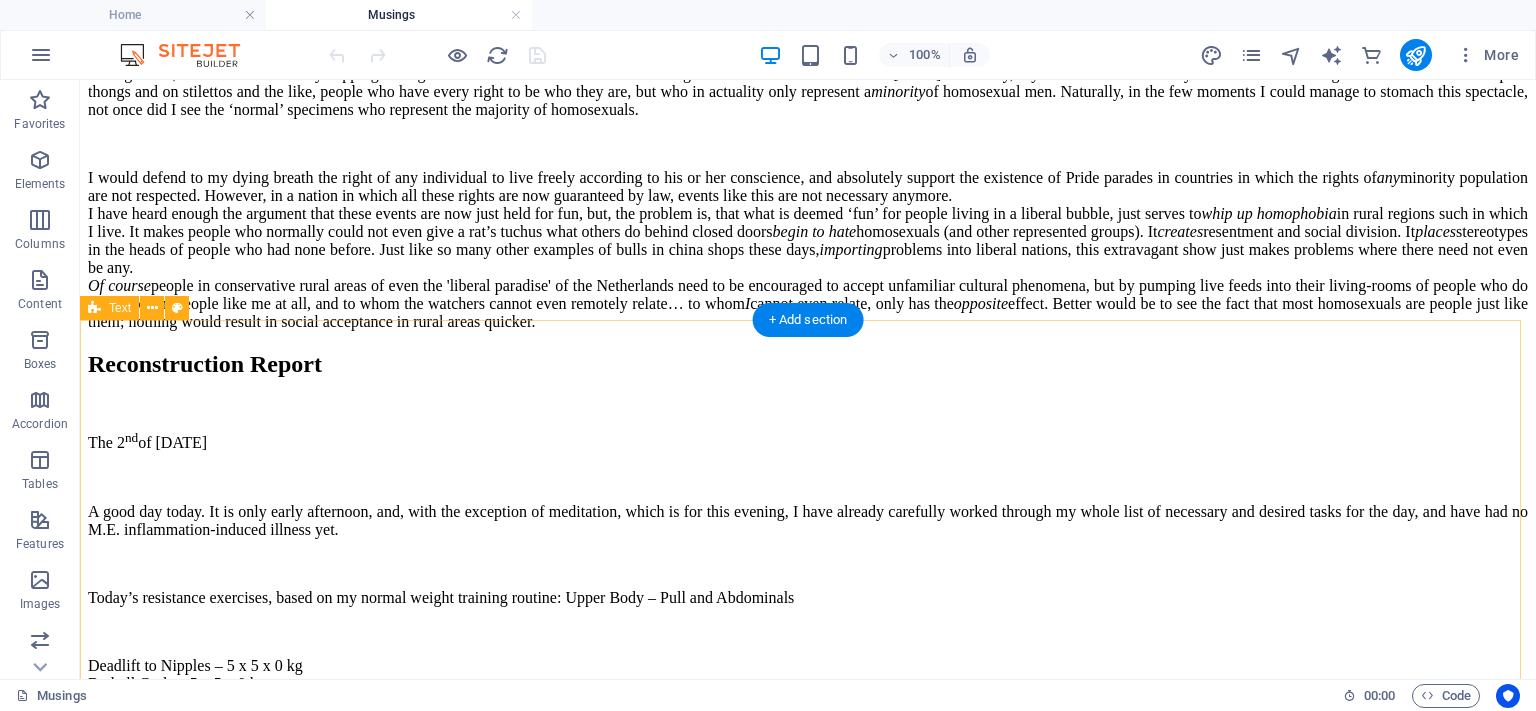scroll, scrollTop: 2217, scrollLeft: 0, axis: vertical 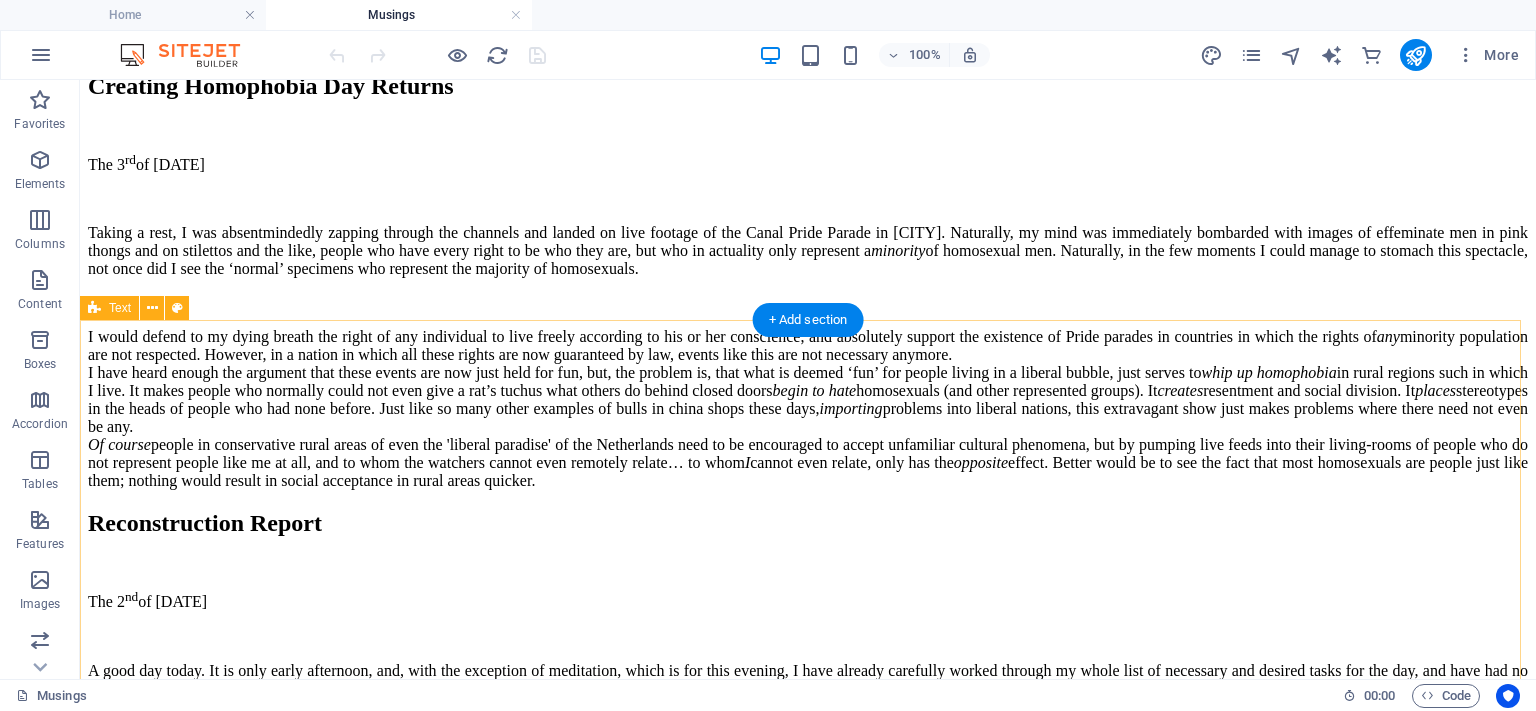 click on "Creating Homophobia Day Returns The 3 rd  of August, 2025 Taking a rest, I was absentmindedly zapping through the channels and landed on live footage of the Canal Pride Parade in Amsterdam. Naturally, my mind was immediately bombarded with images of effeminate men in pink thongs and on stilettos and the like, people who have every right to be who they are, but who in actuality only represent a  minority  of homosexual men. Naturally, in the few moments I could manage to stomach this spectacle, not once did I see the ‘normal’ specimens who represent the majority of homosexuals. I would defend to my dying breath the right of any individual to live freely according to his or her conscience, and absolutely support the existence of Pride parades in countries in which the rights of  any  minority population are not respected. However, in a nation in which all these rights are now guaranteed by law, events like this are not necessary anymore.  whip up homophobia begin to hate  creates  places importing I" at bounding box center [808, 281] 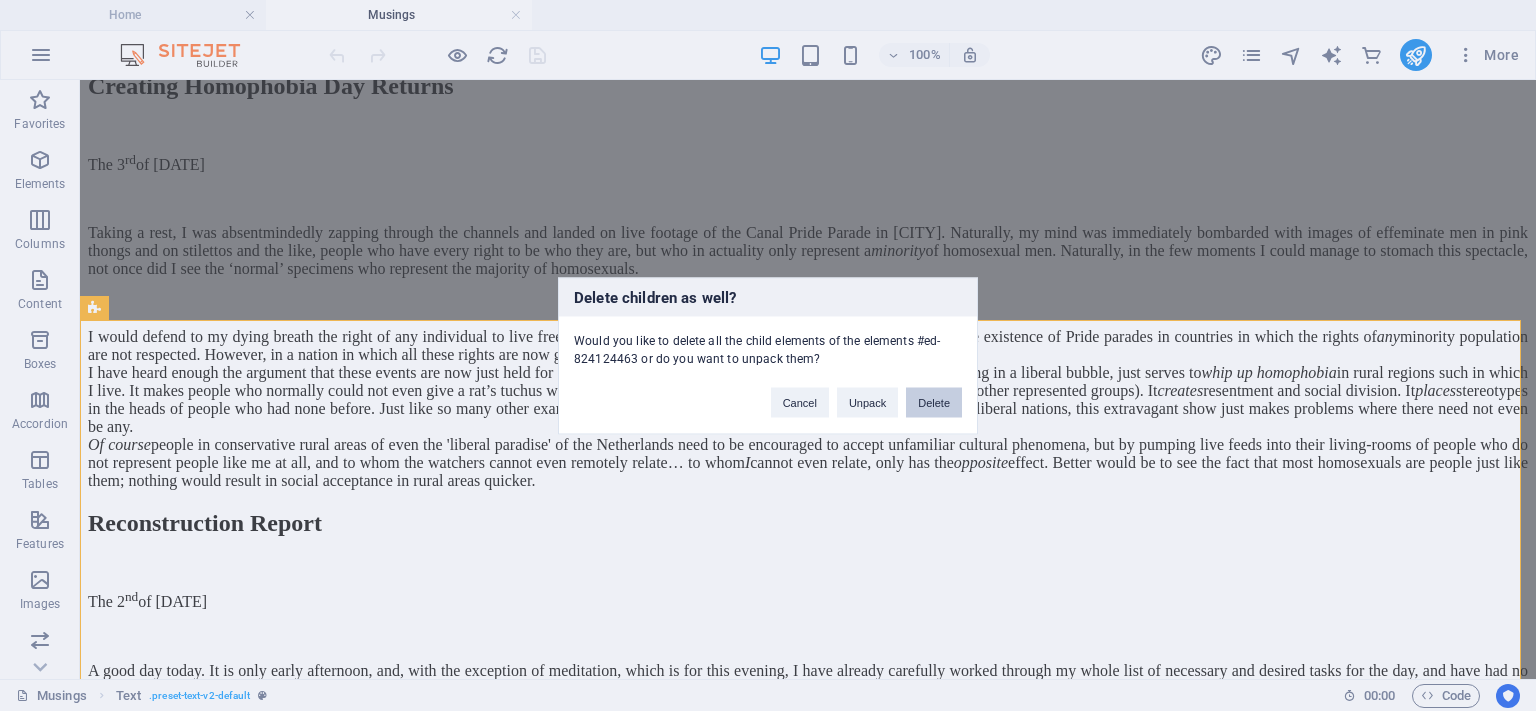 click on "Delete" at bounding box center [934, 402] 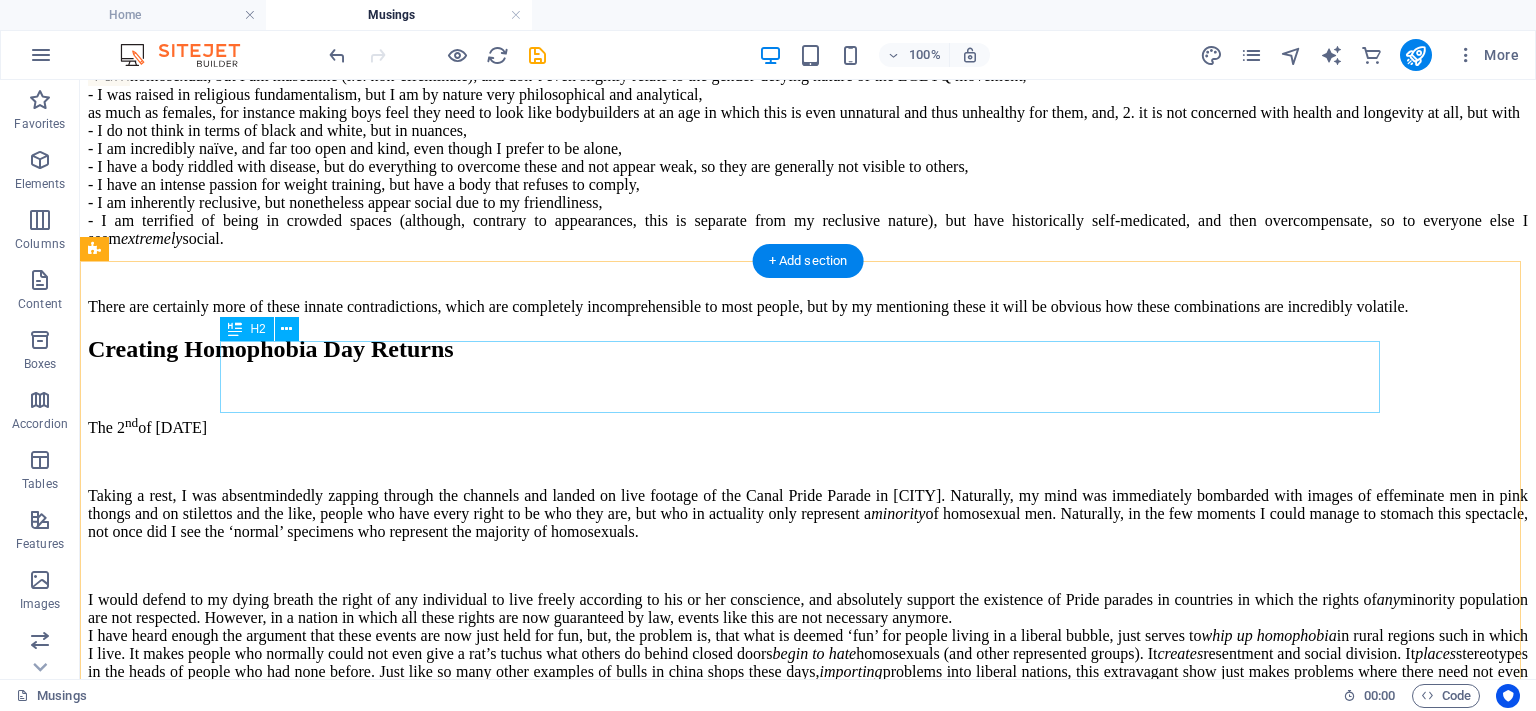 scroll, scrollTop: 1317, scrollLeft: 0, axis: vertical 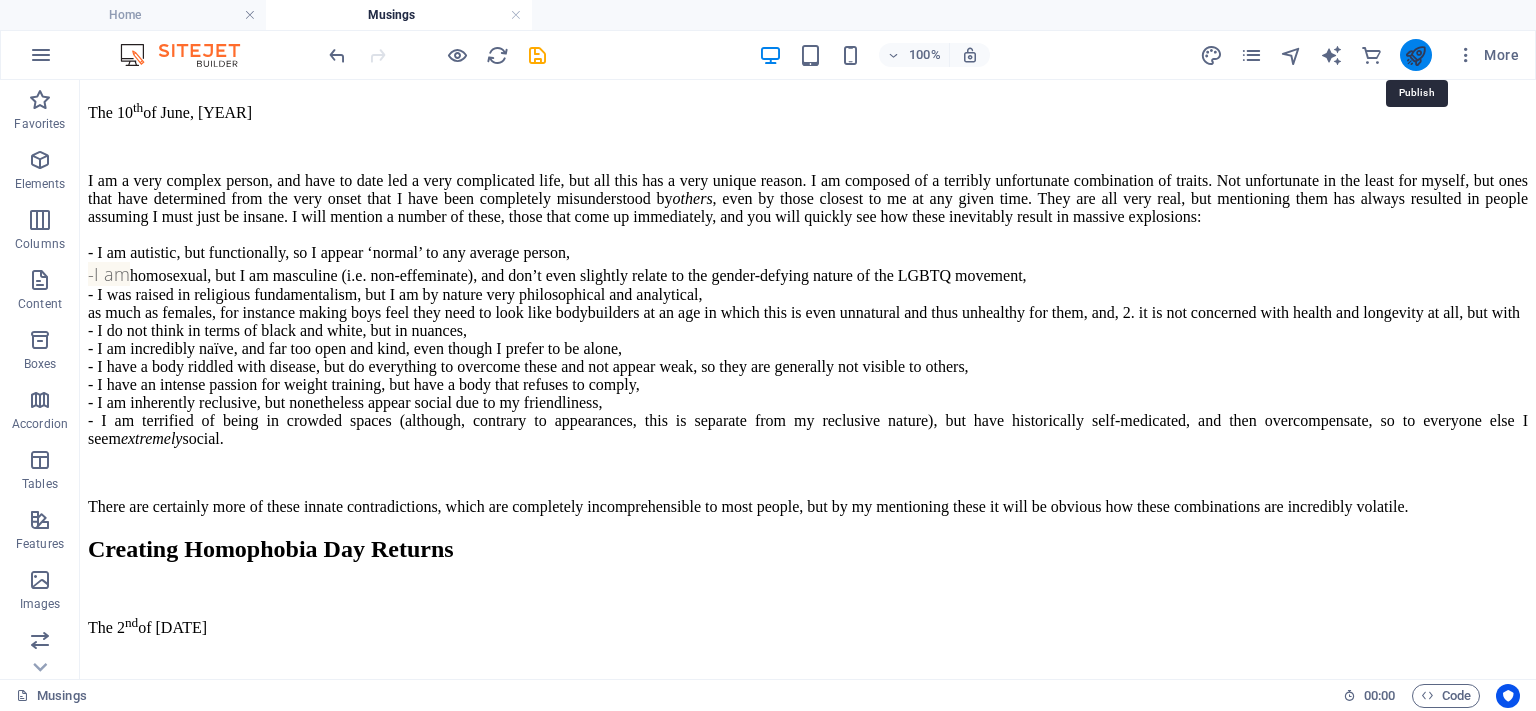 click at bounding box center (1415, 55) 